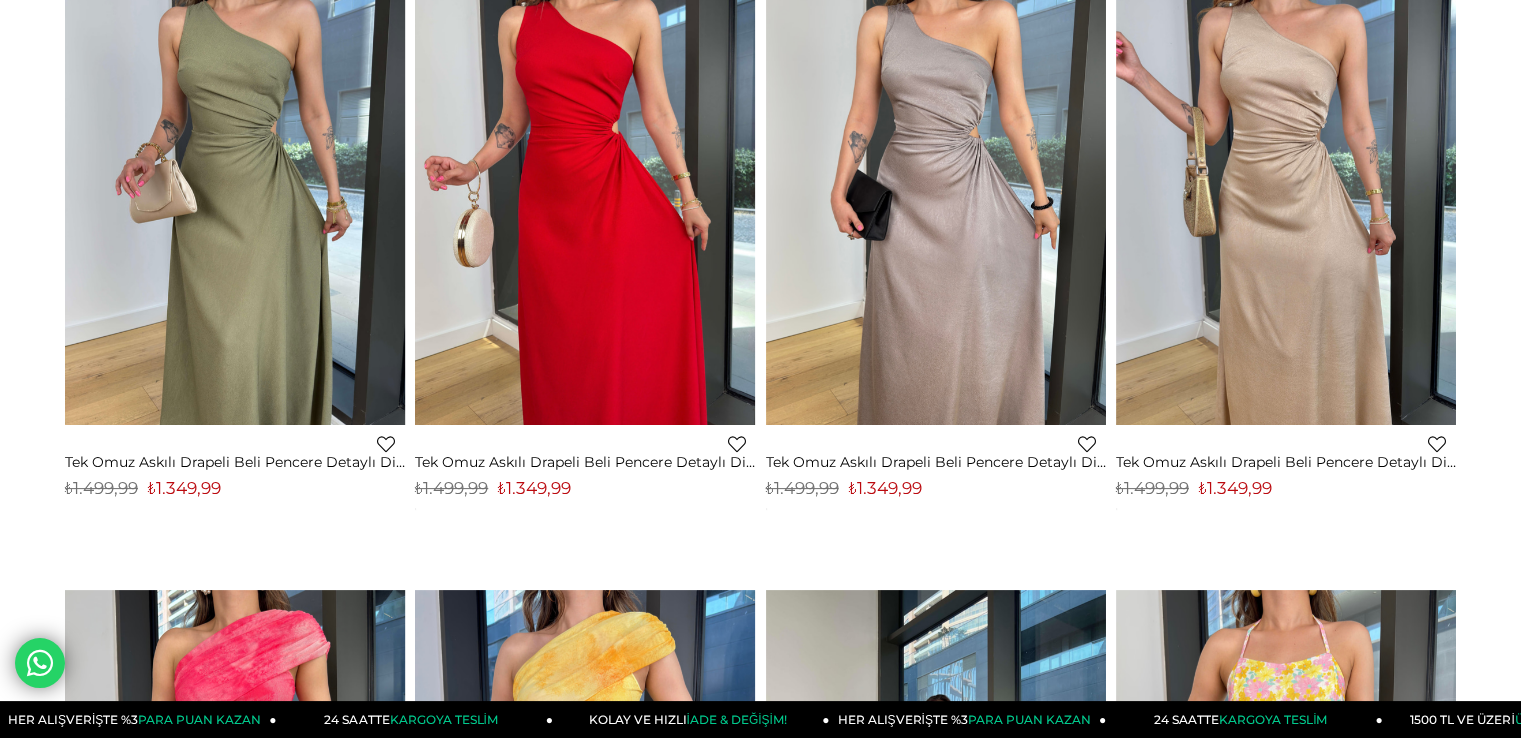 scroll, scrollTop: 0, scrollLeft: 0, axis: both 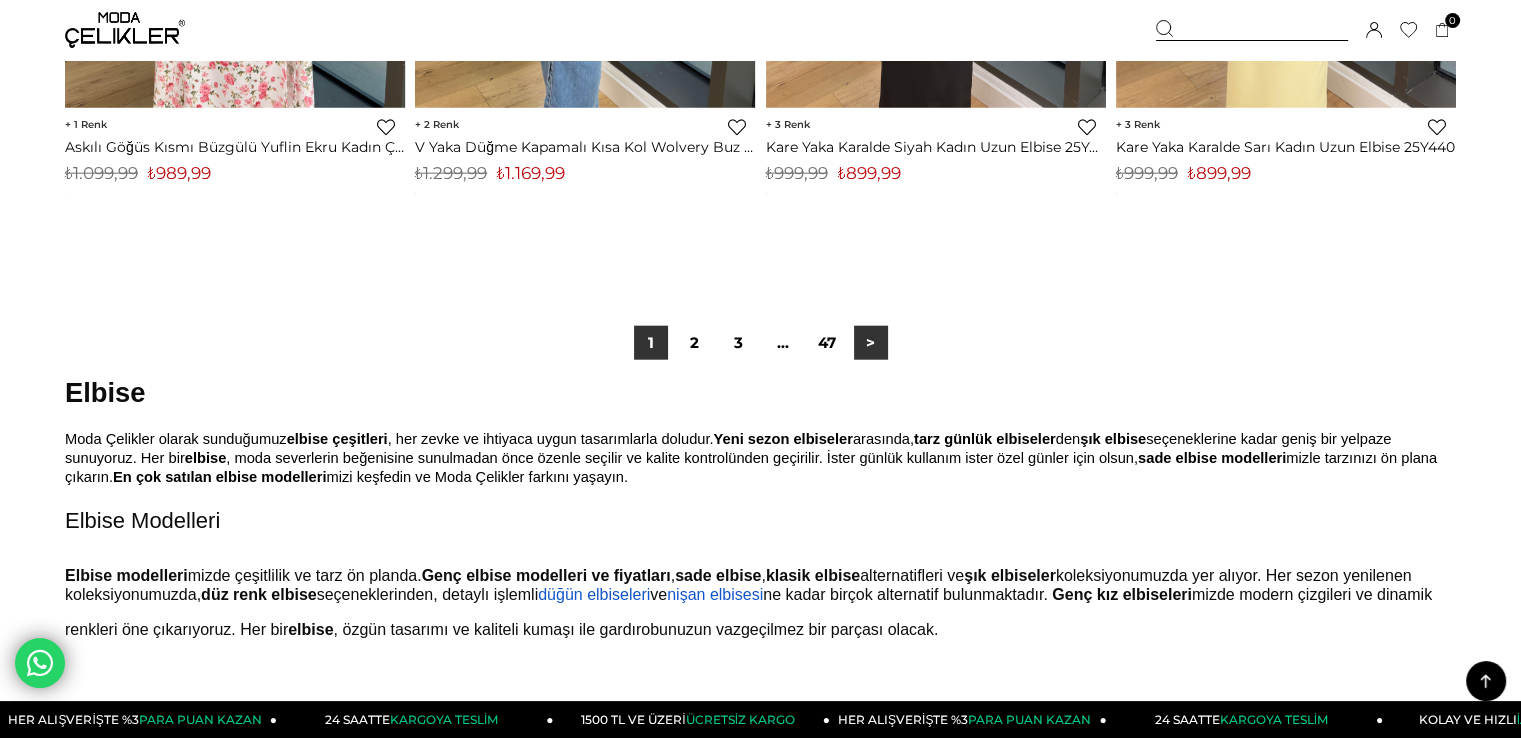 click on ">" at bounding box center [871, 343] 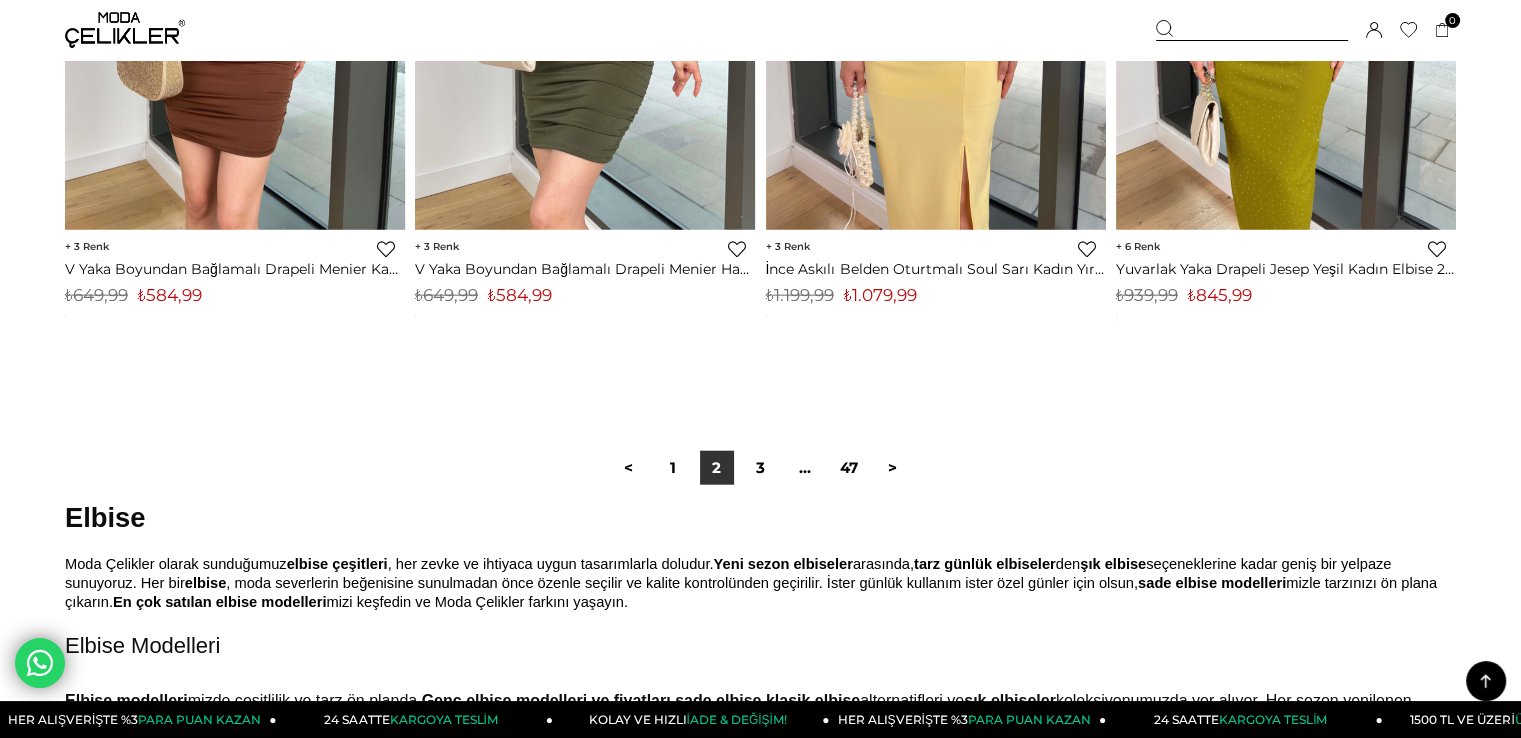 scroll, scrollTop: 12600, scrollLeft: 0, axis: vertical 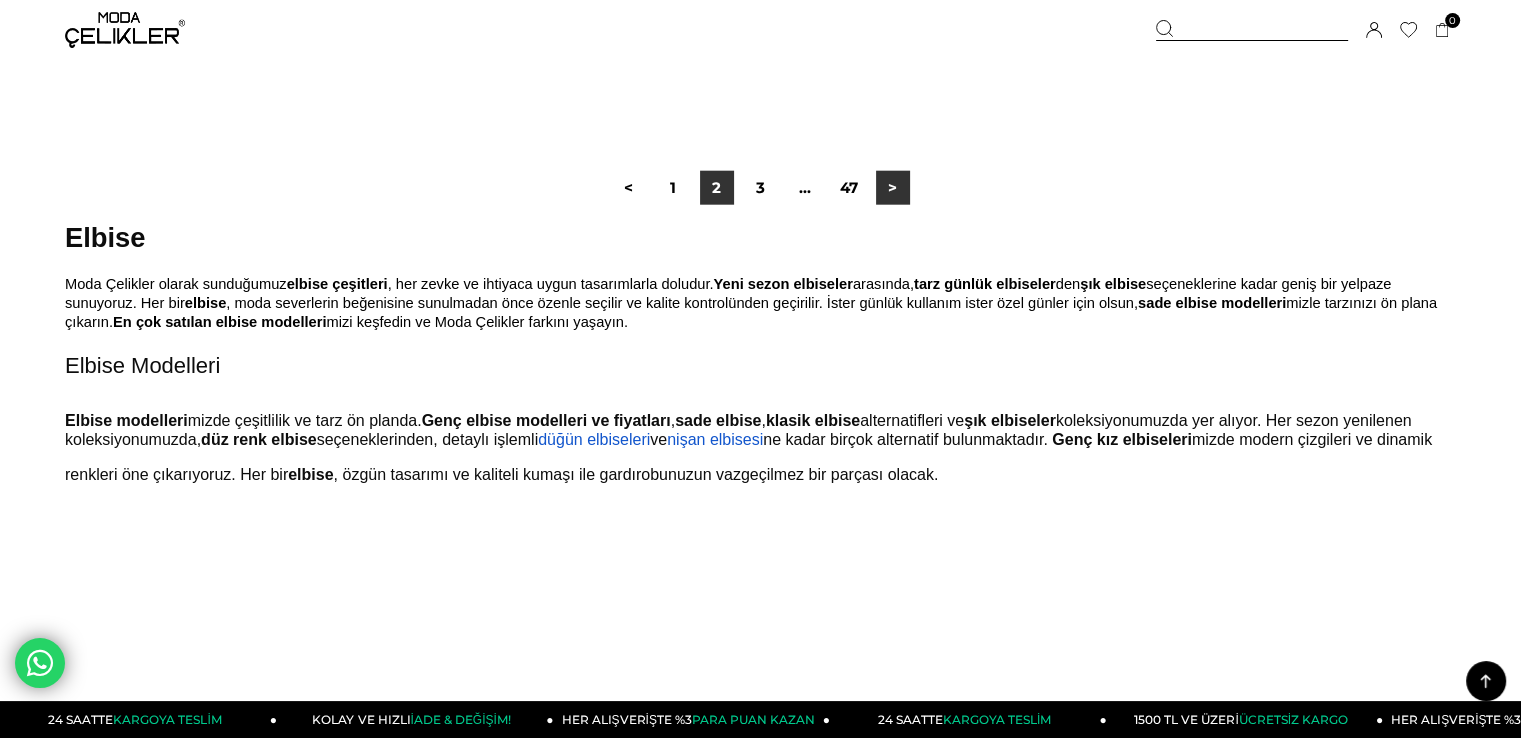 click on ">" at bounding box center (893, 188) 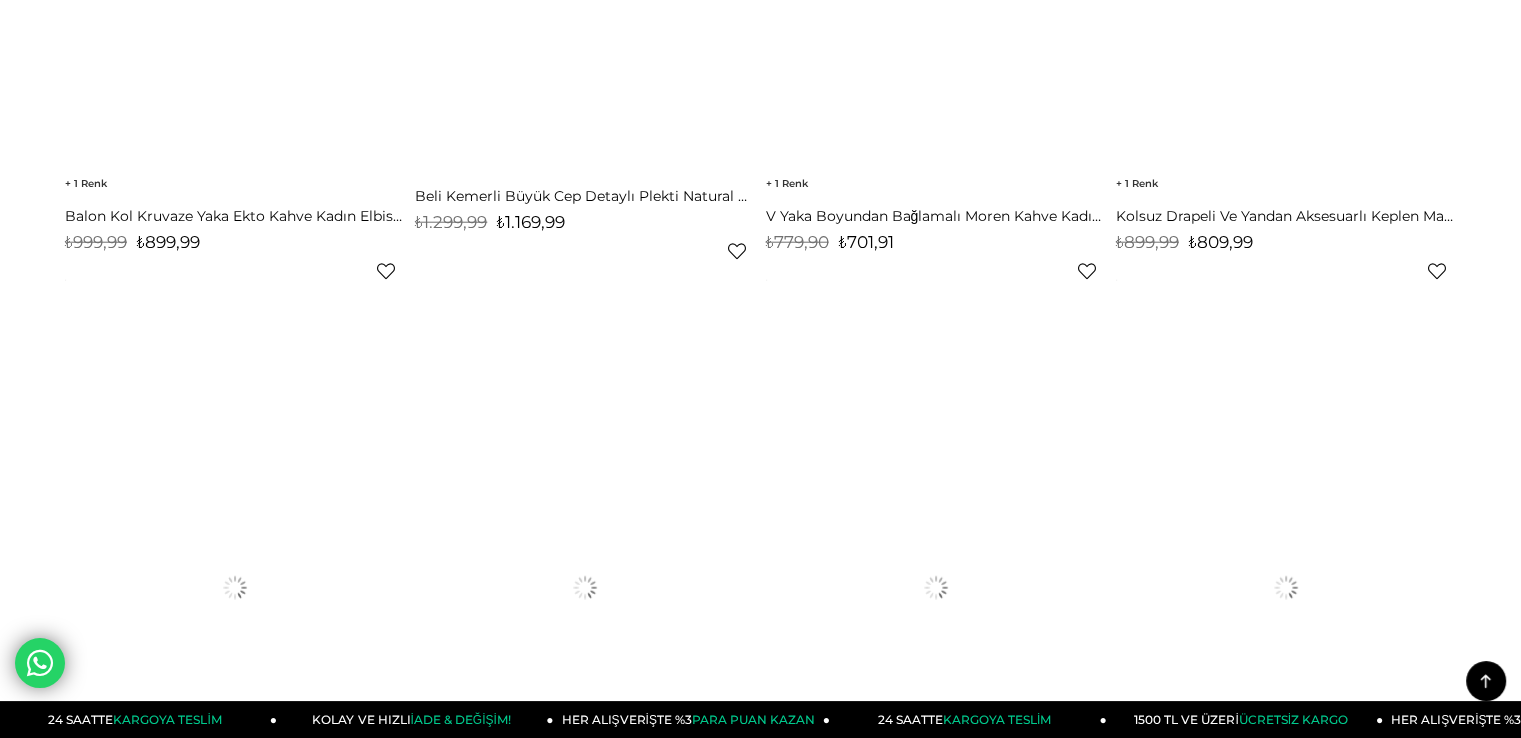 scroll, scrollTop: 0, scrollLeft: 0, axis: both 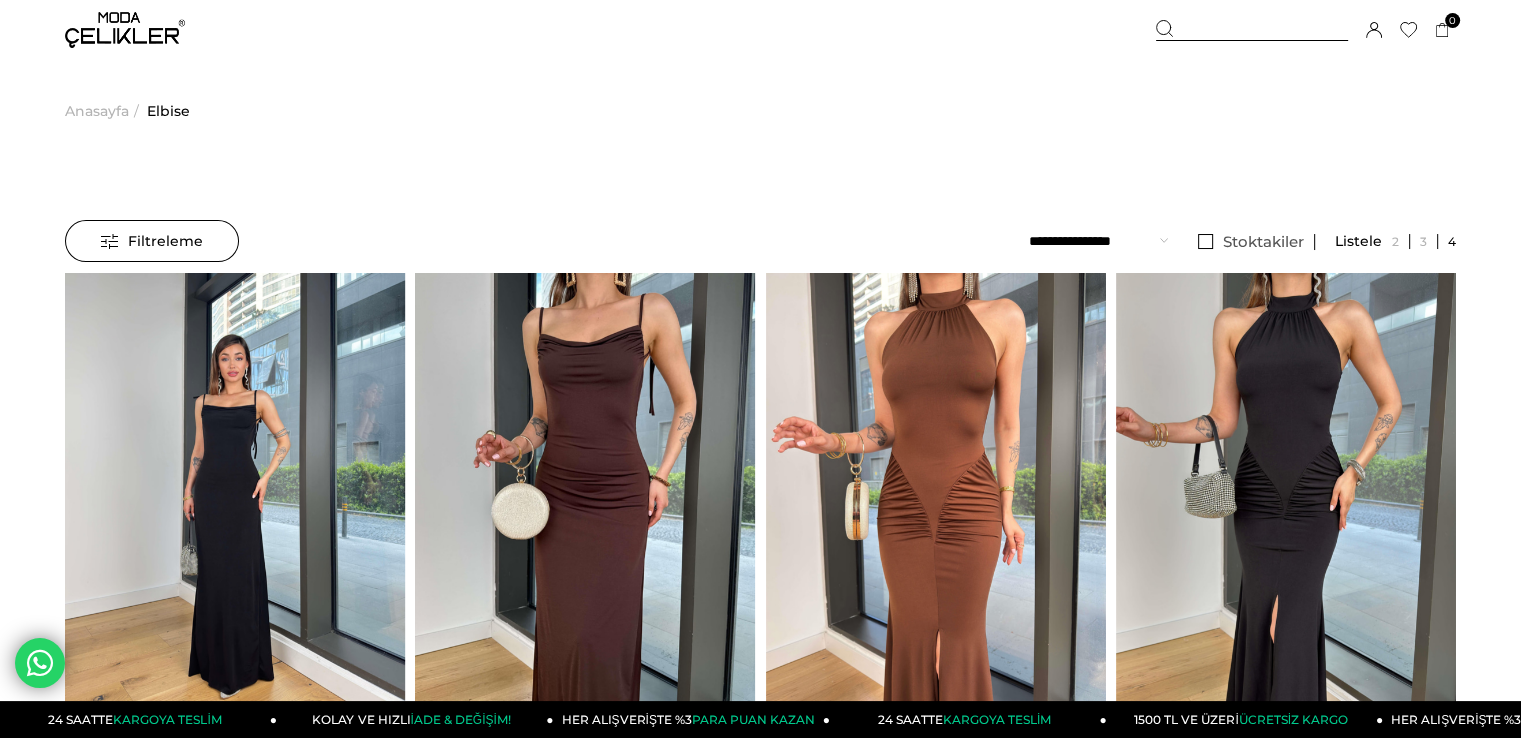 click at bounding box center [125, 30] 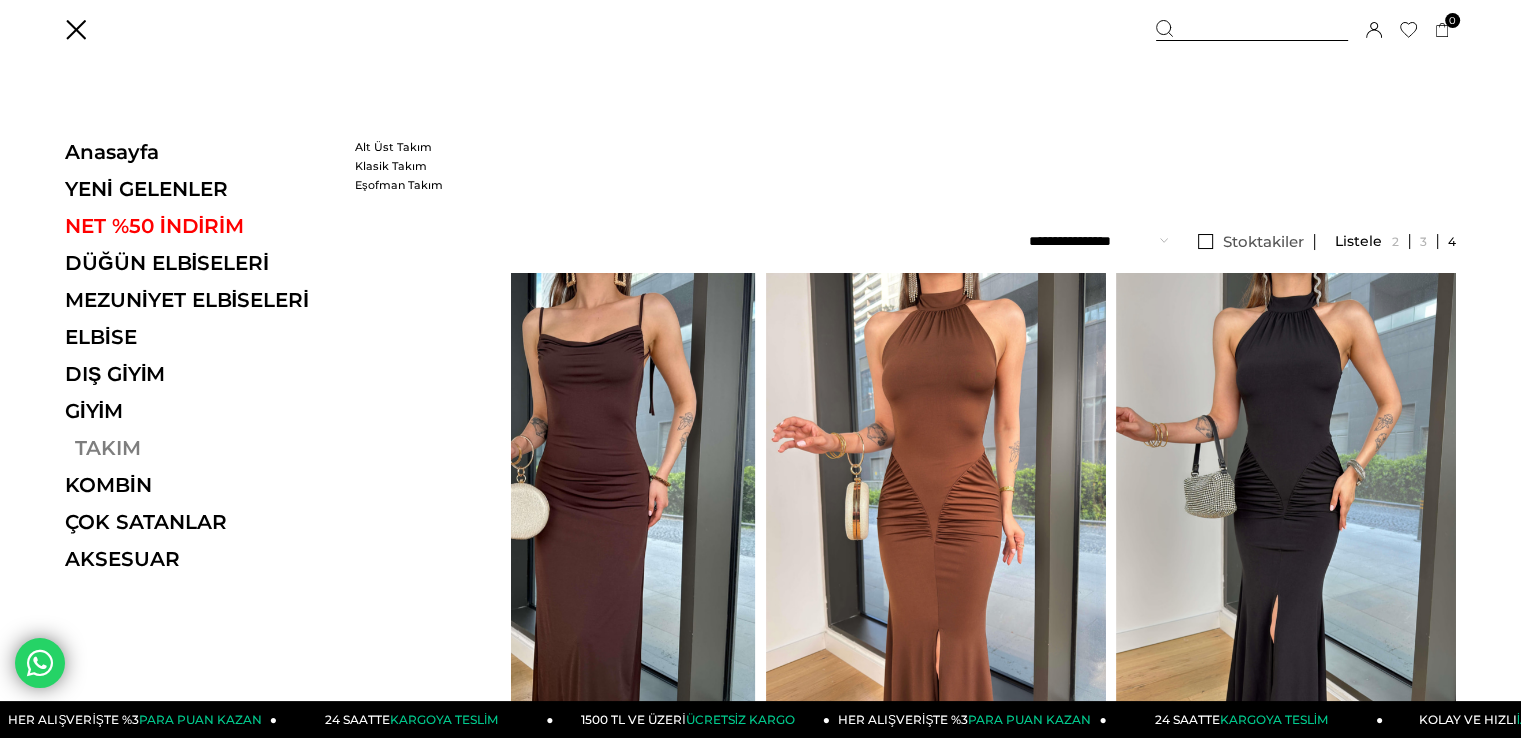 click on "TAKIM" at bounding box center (202, 448) 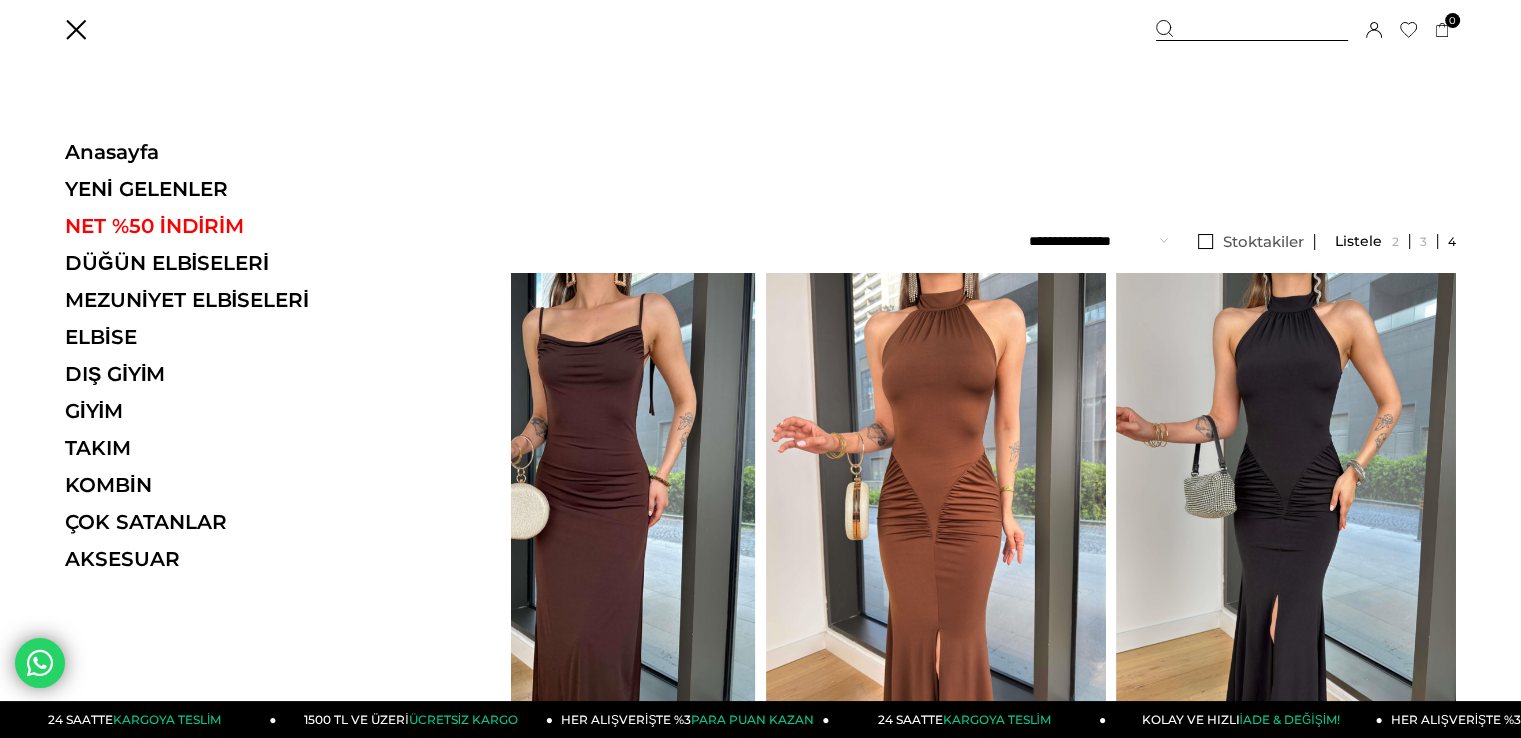 scroll, scrollTop: 132, scrollLeft: 0, axis: vertical 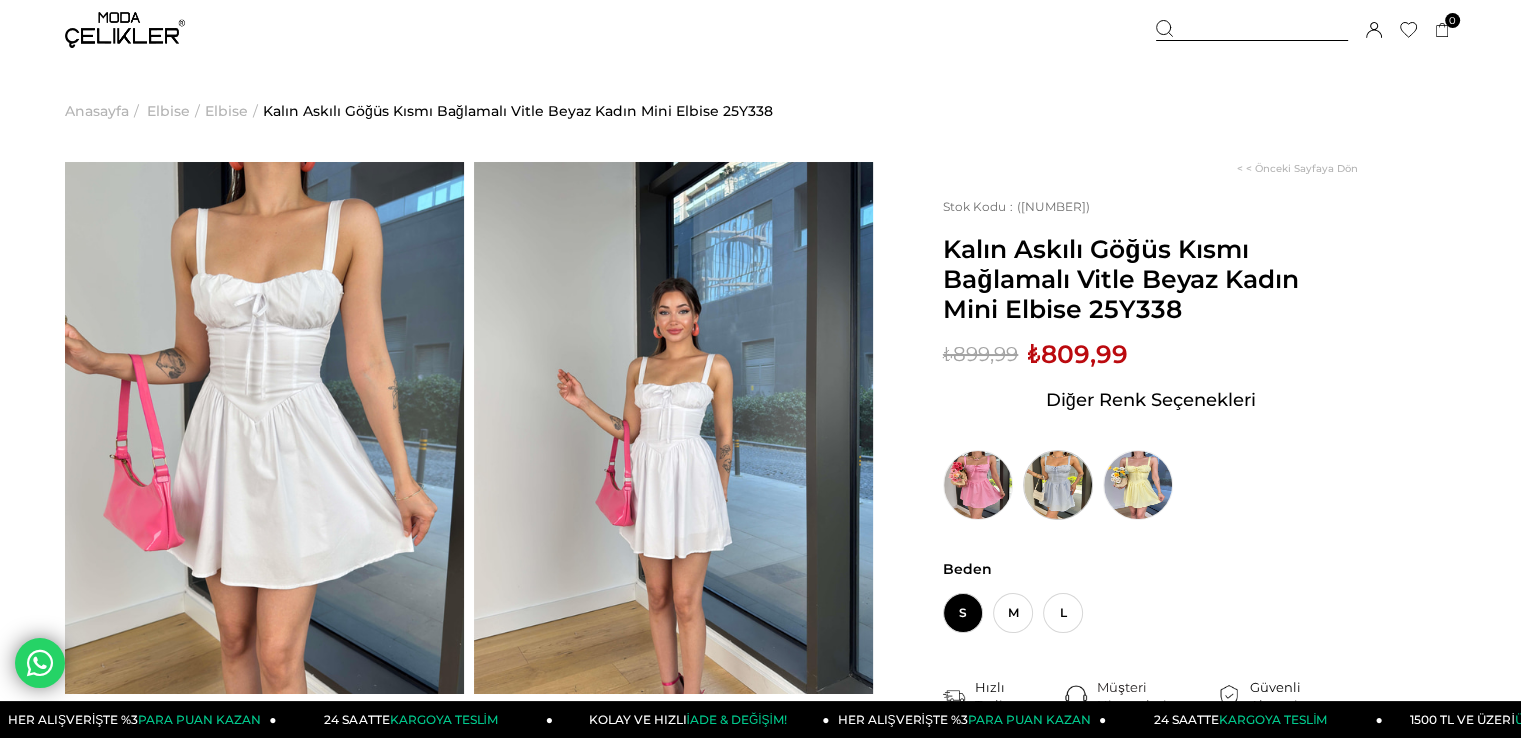 click at bounding box center (1058, 485) 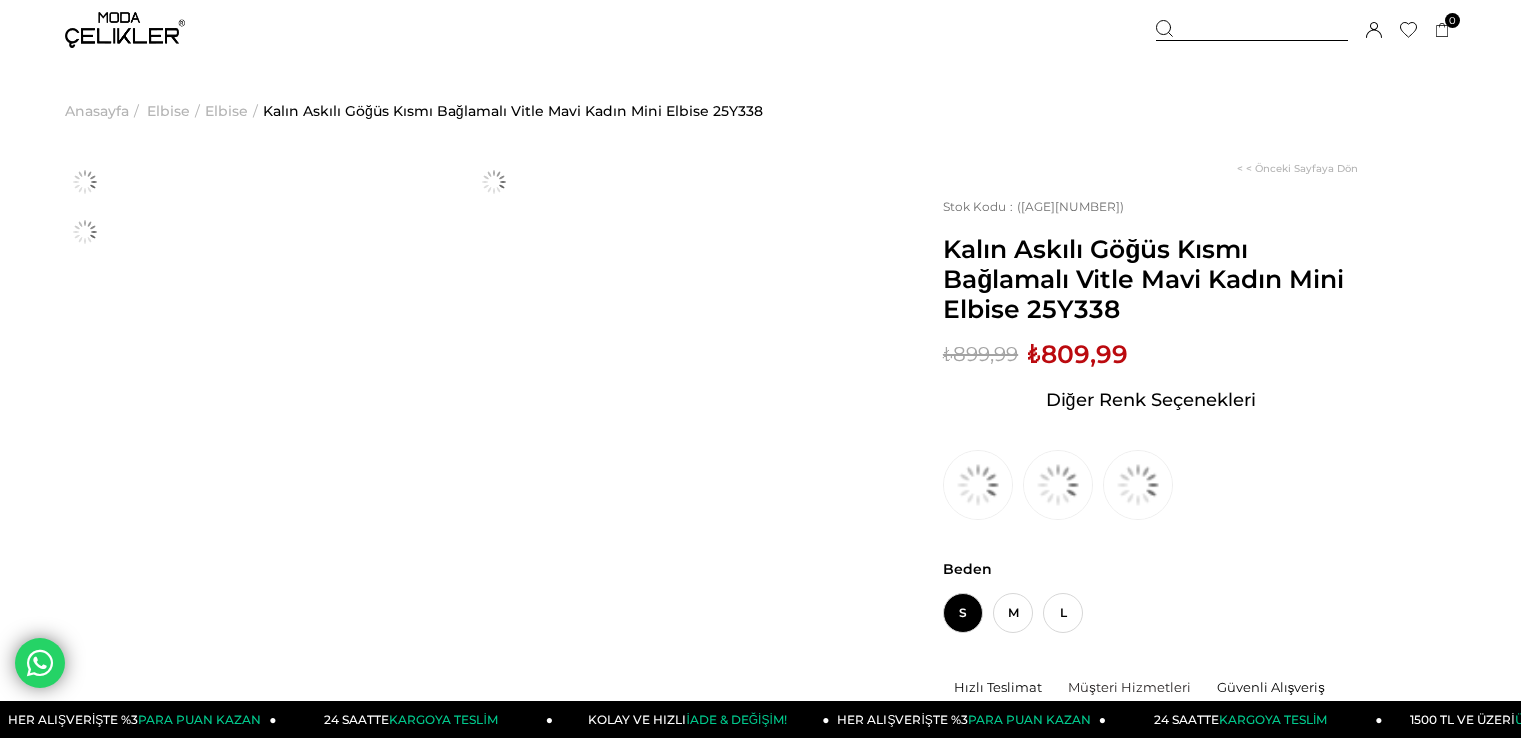 scroll, scrollTop: 0, scrollLeft: 0, axis: both 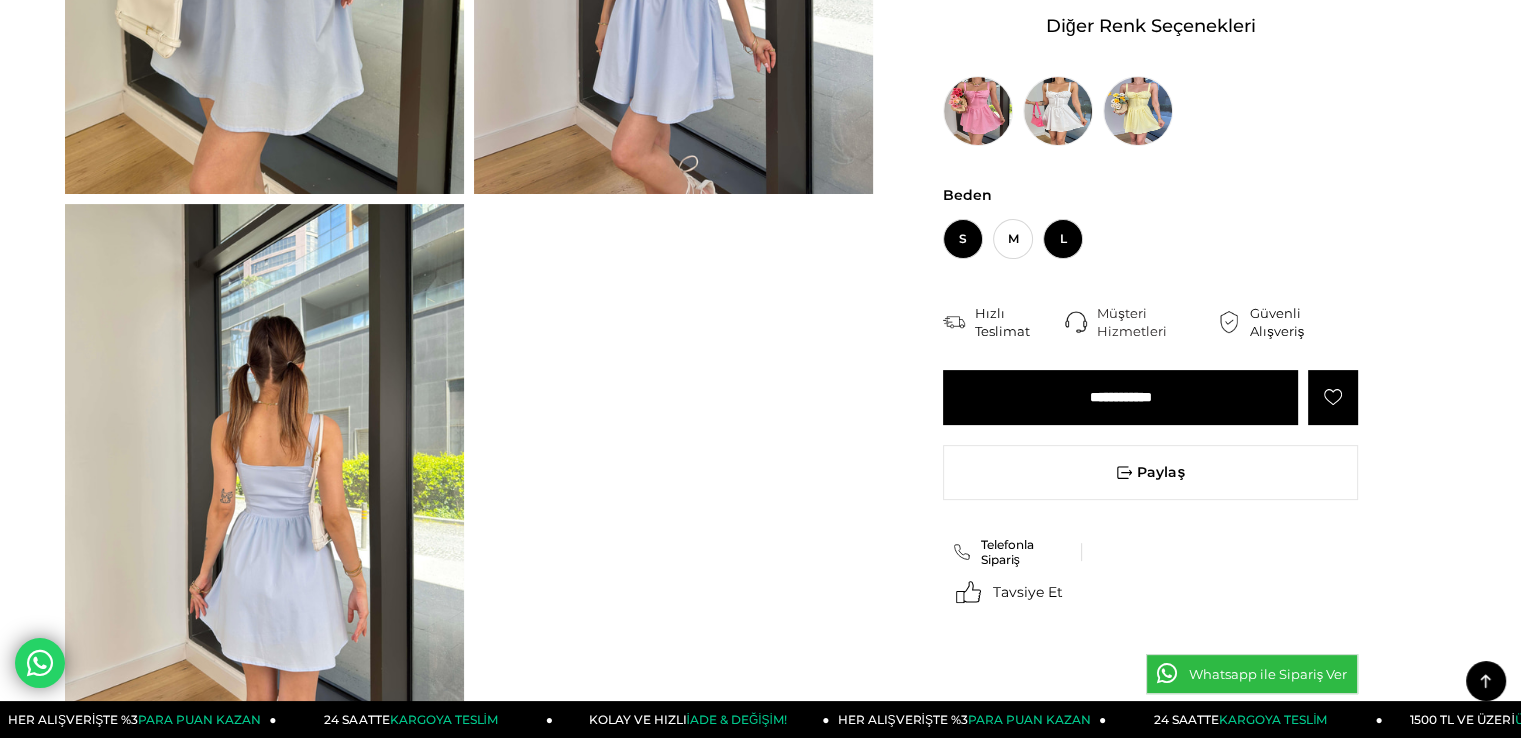 click on "L" at bounding box center [1063, 239] 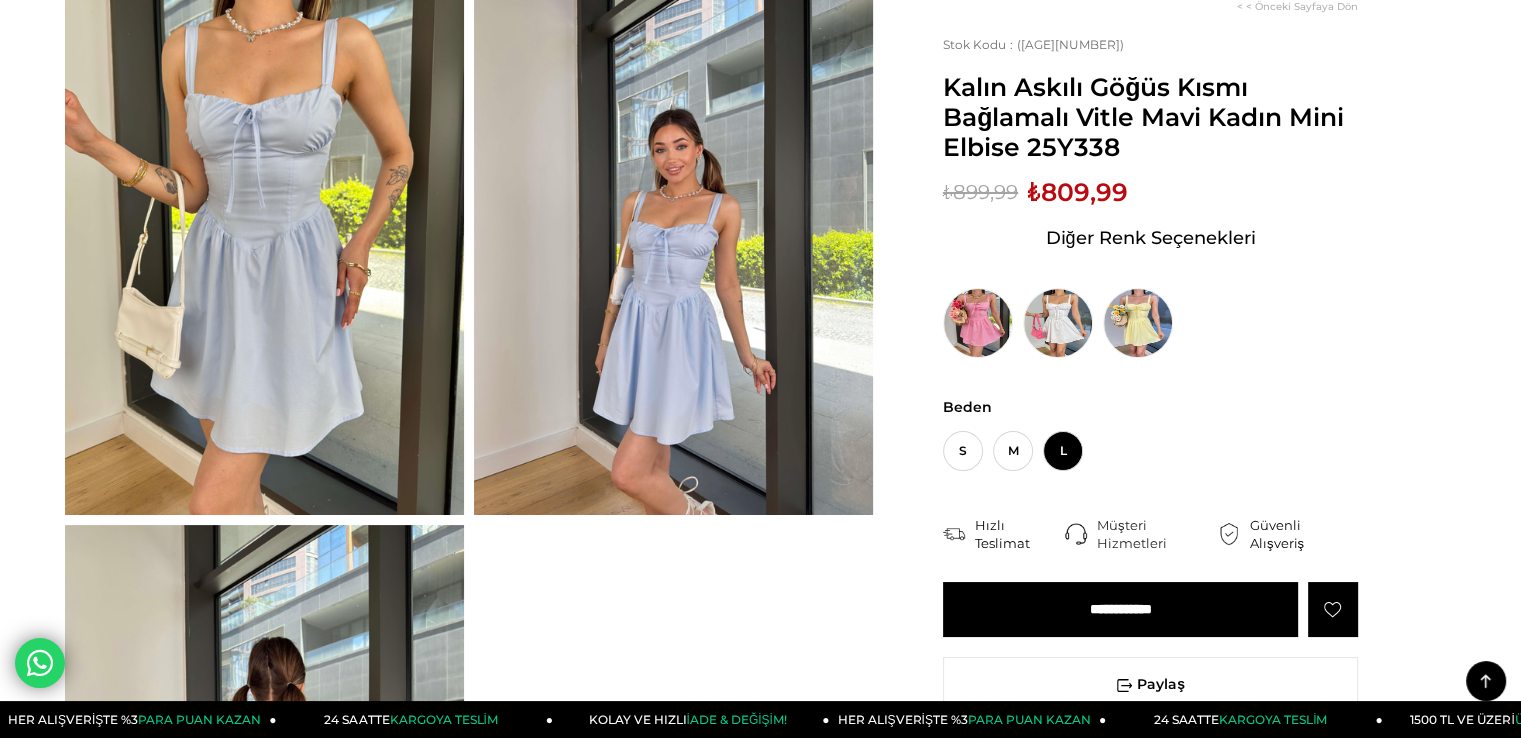 scroll, scrollTop: 0, scrollLeft: 0, axis: both 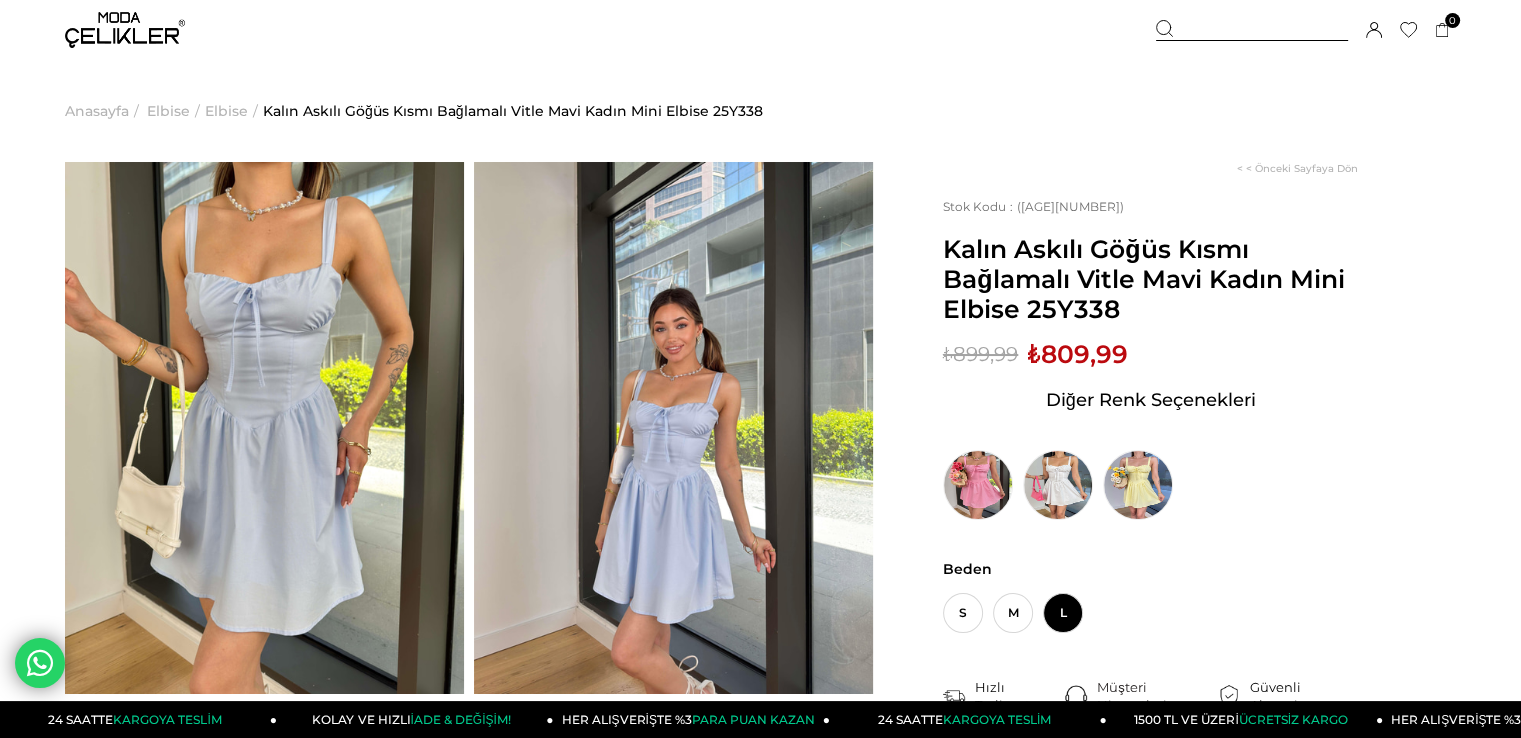 click on "Sepetim
0
Ürün
Sepetinizde ürün bulunmamaktadır.
Genel Toplam :
Sepetim
SİPARİŞİ TAMAMLA
Üye Girişi
Üye Ol
Google İle Bağlan" at bounding box center [1306, 30] 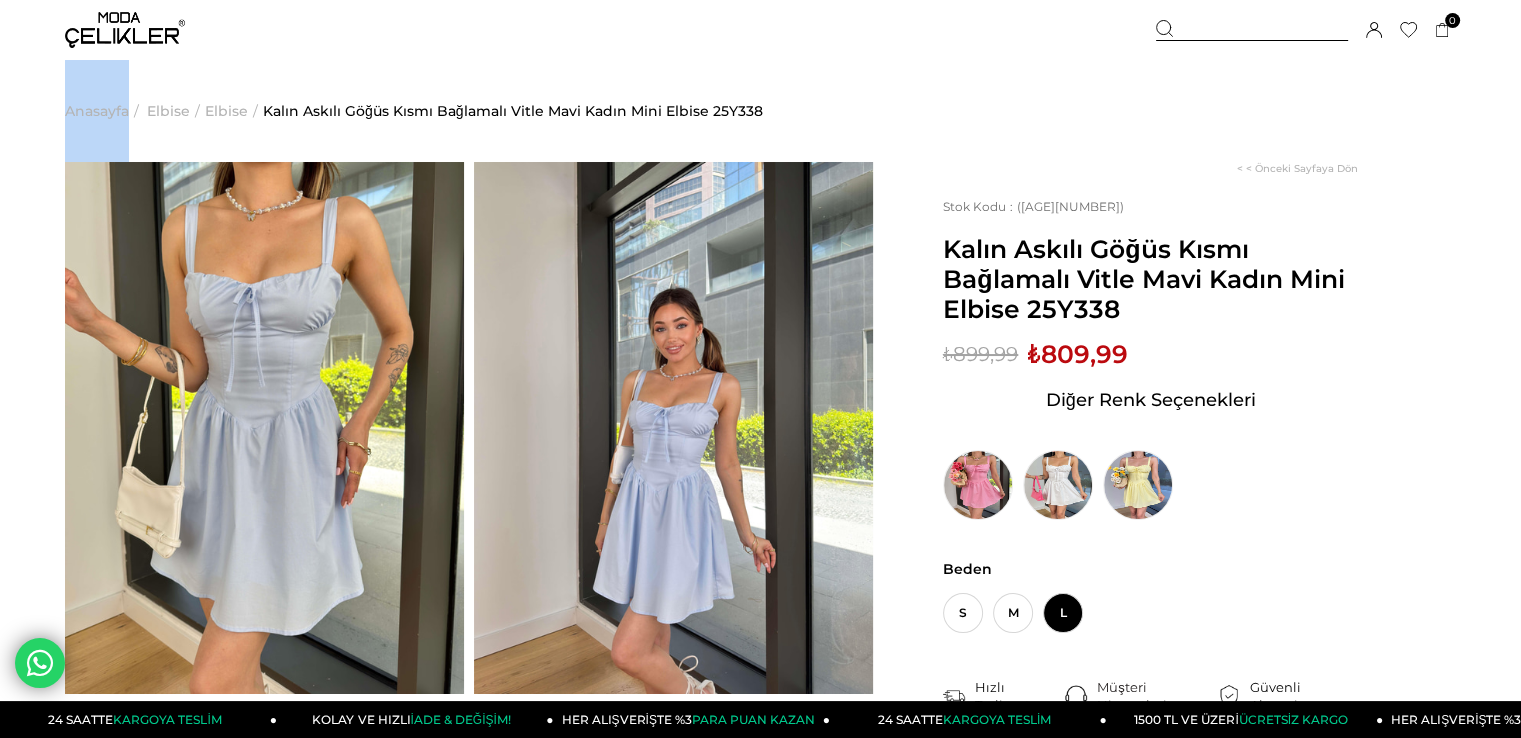 click on "Sepetim
0
Ürün
Sepetinizde ürün bulunmamaktadır.
Genel Toplam :
Sepetim
SİPARİŞİ TAMAMLA
Üye Girişi
Üye Ol
Google İle Bağlan" at bounding box center [1306, 30] 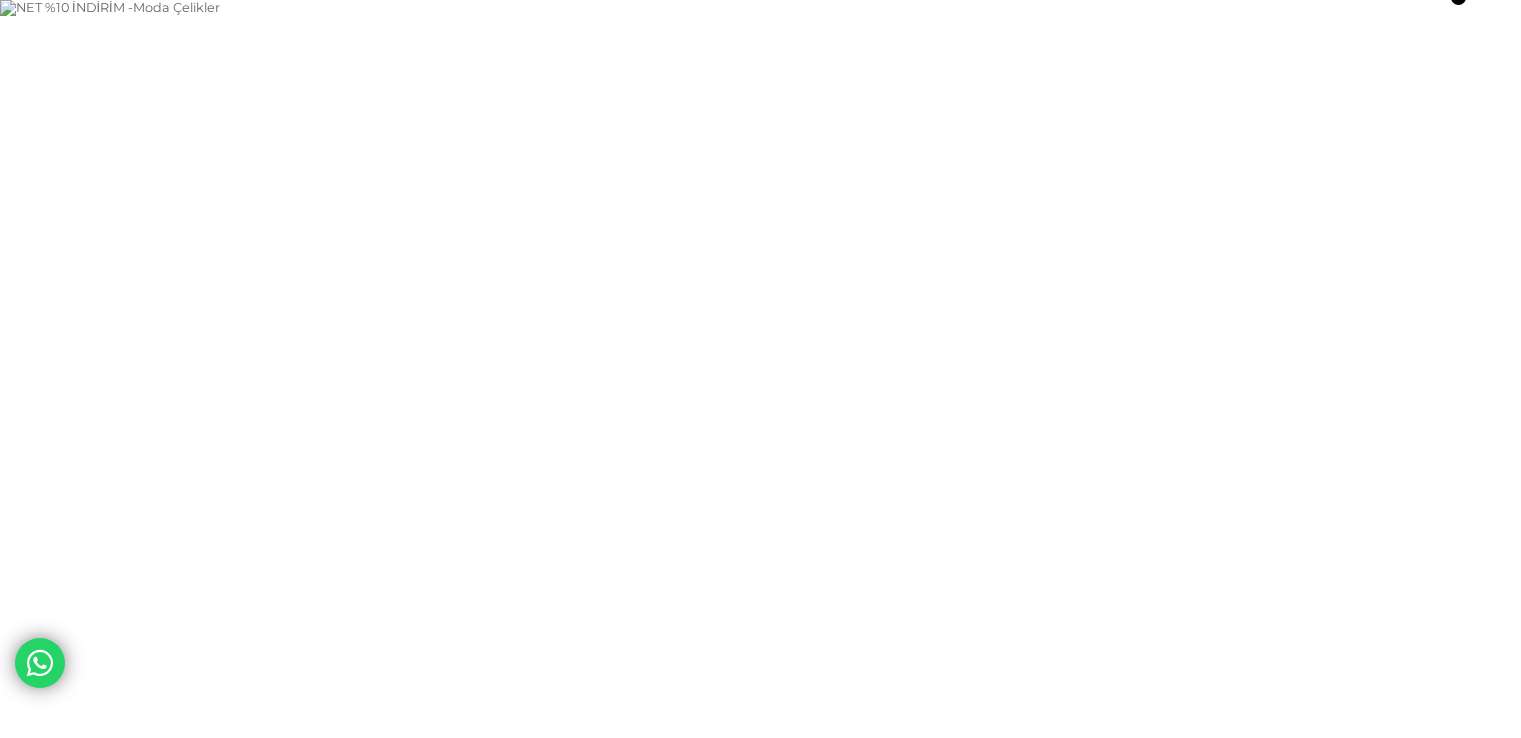 scroll, scrollTop: 0, scrollLeft: 0, axis: both 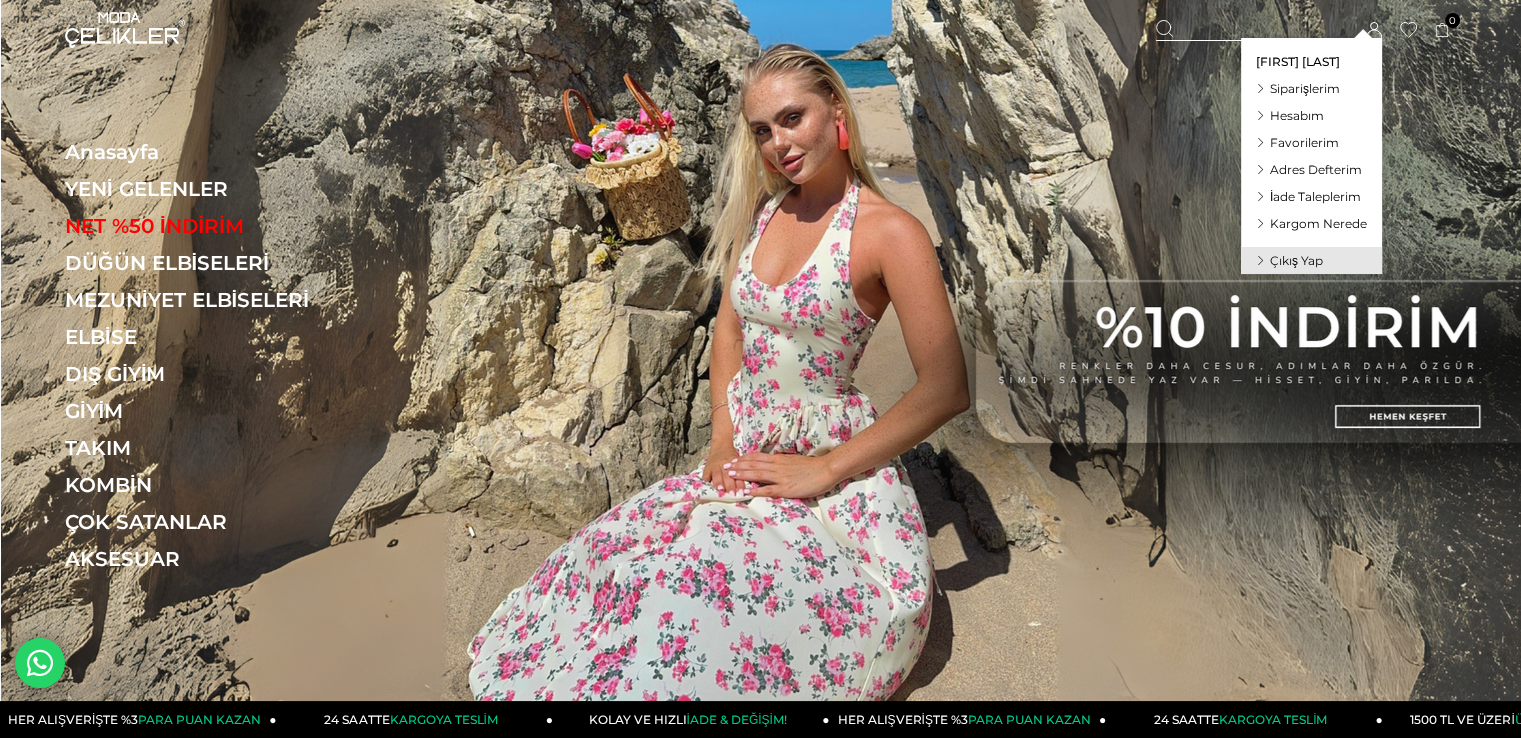 click on "Siparişlerim" at bounding box center [1305, 88] 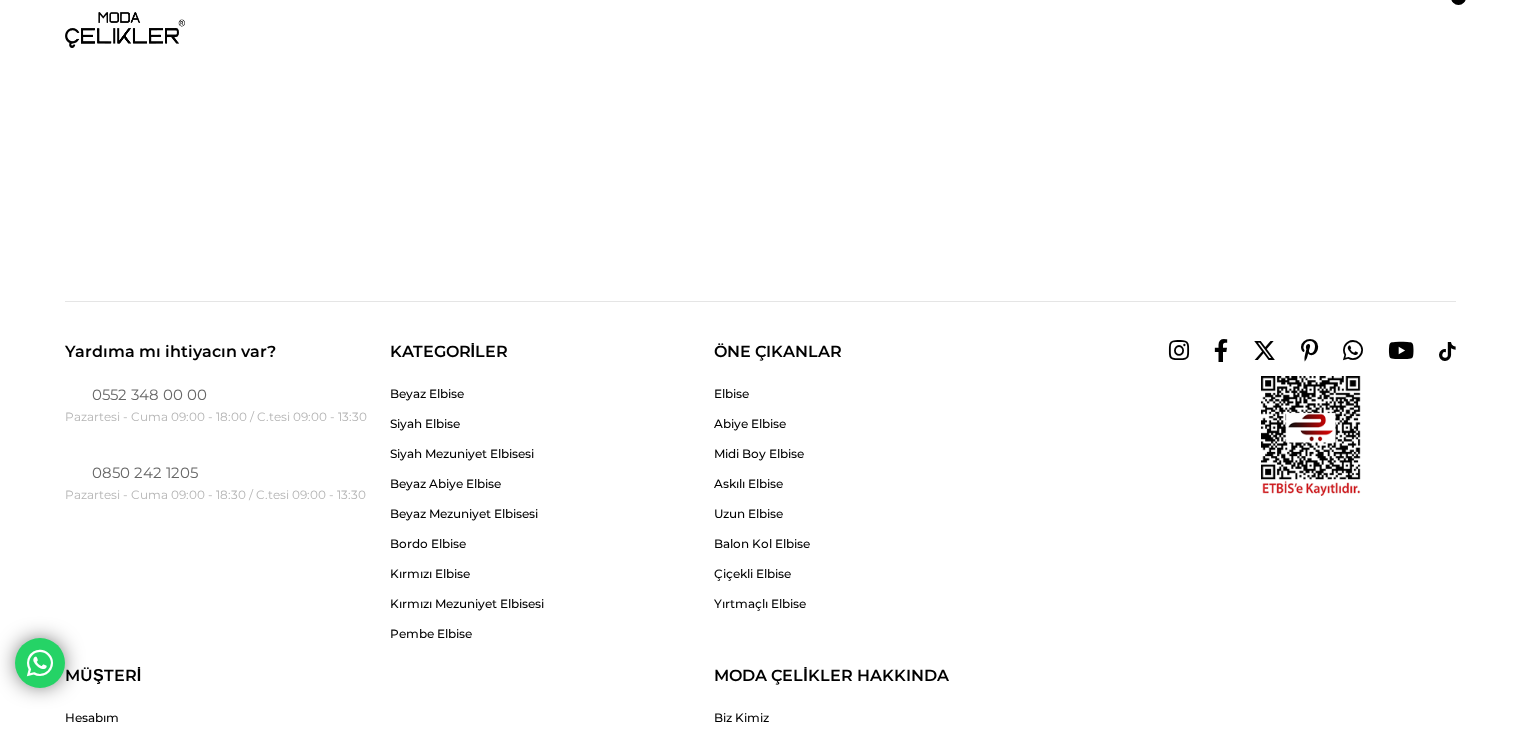 scroll, scrollTop: 0, scrollLeft: 0, axis: both 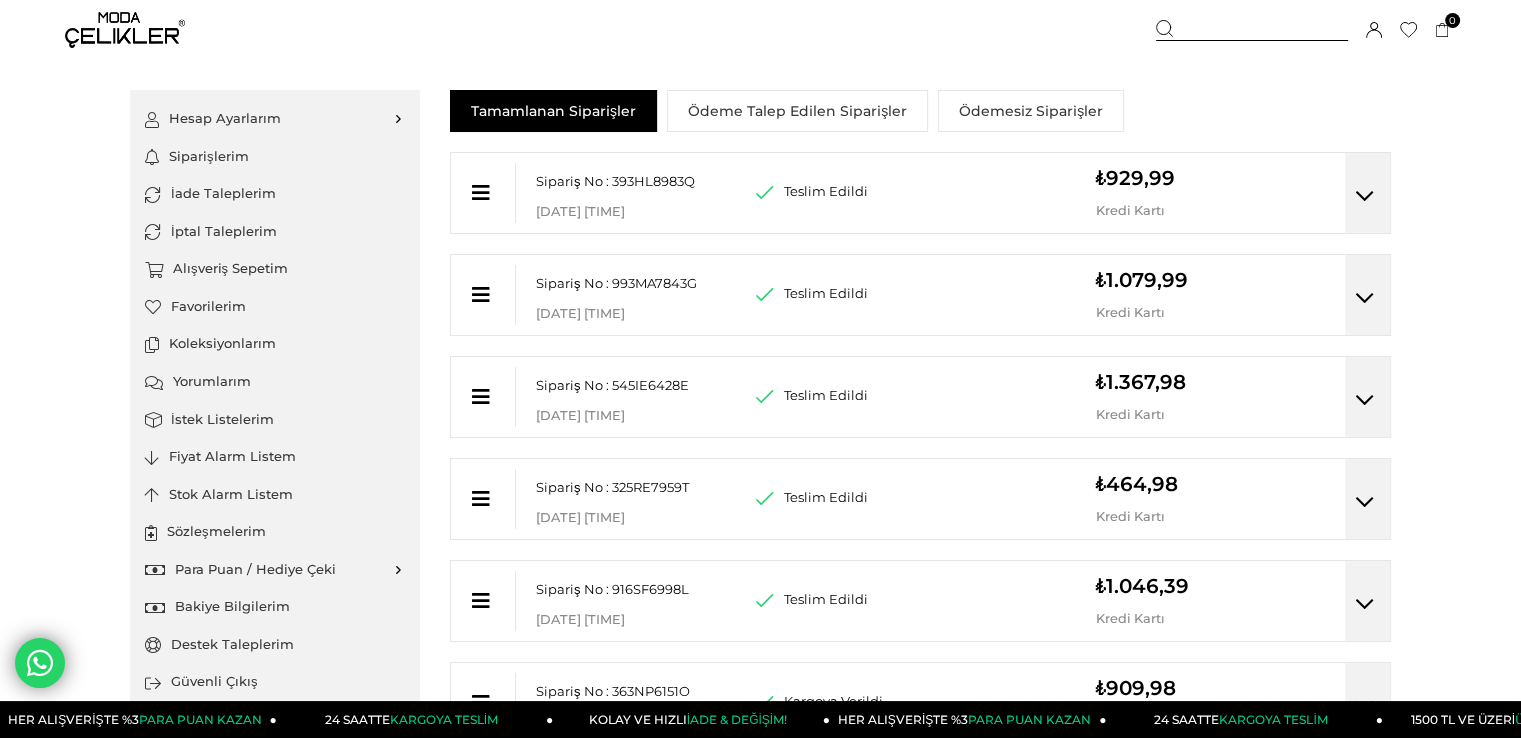 click at bounding box center (1365, 196) 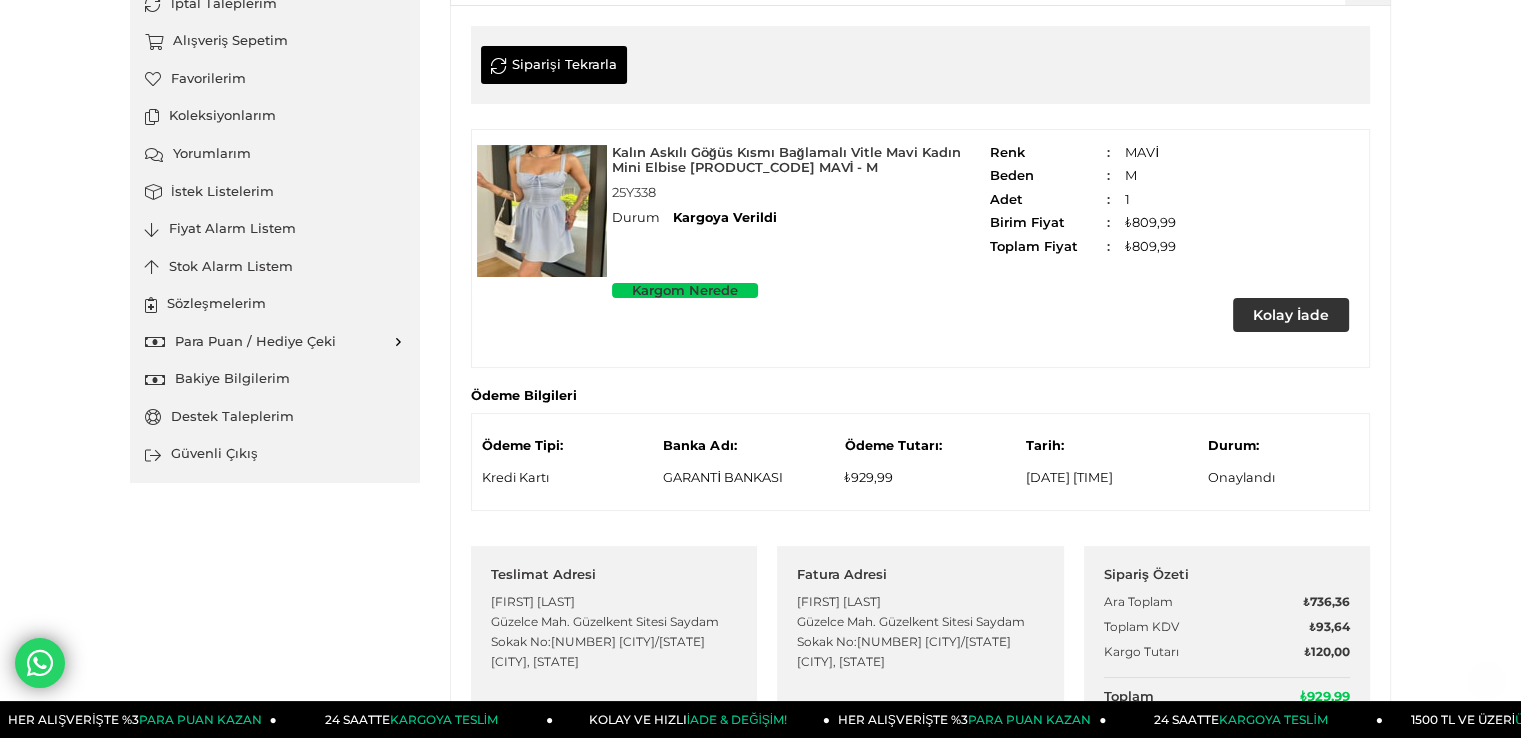 scroll, scrollTop: 233, scrollLeft: 0, axis: vertical 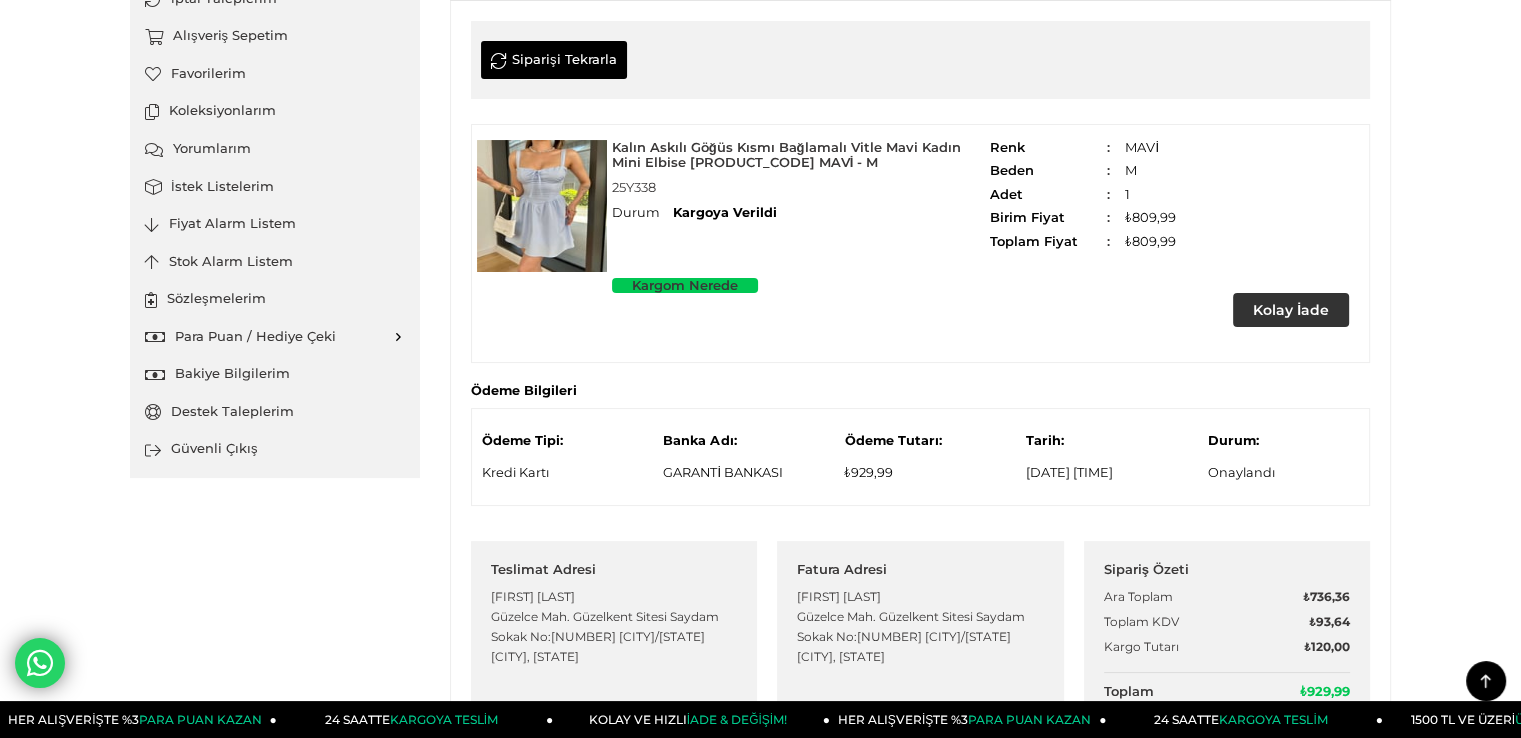 click at bounding box center (542, 206) 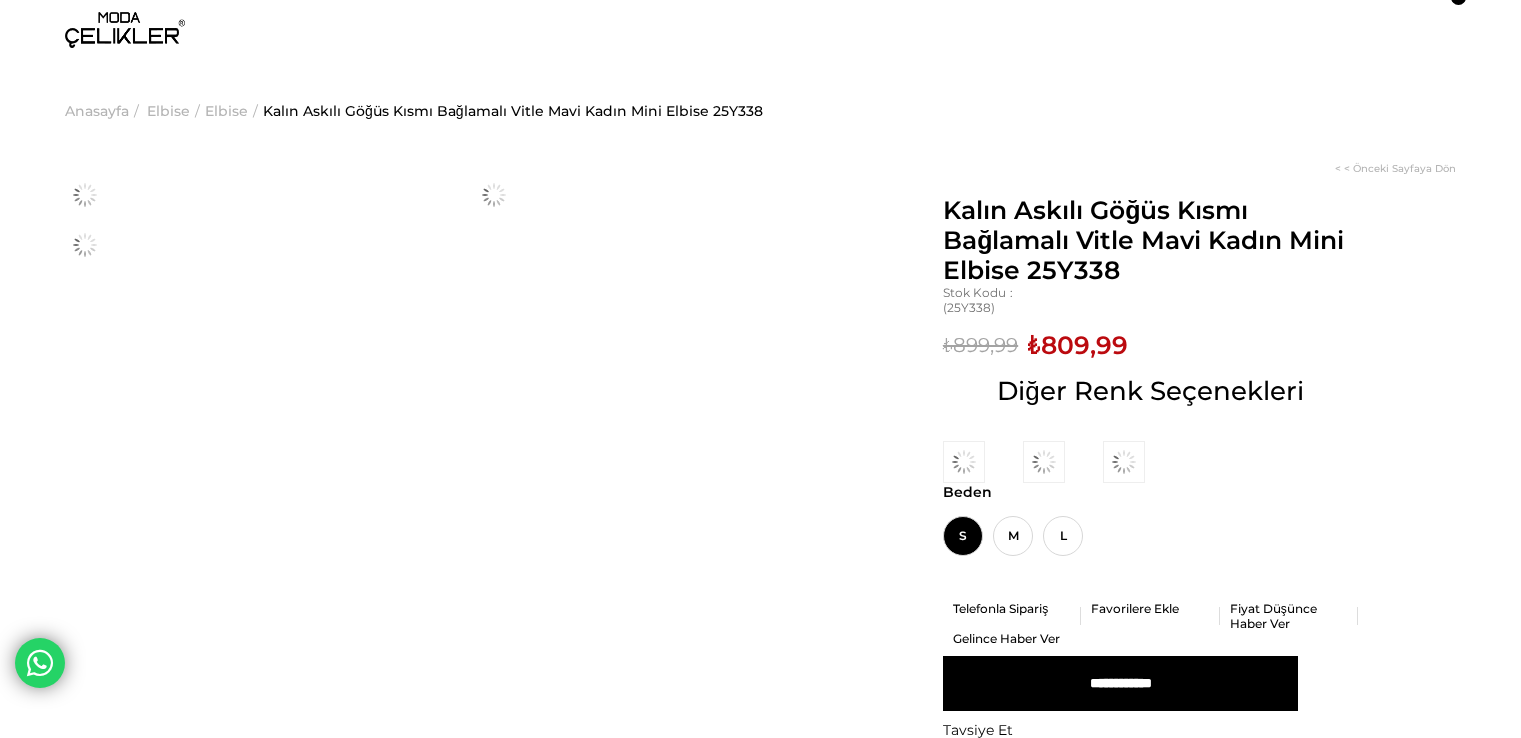 scroll, scrollTop: 0, scrollLeft: 0, axis: both 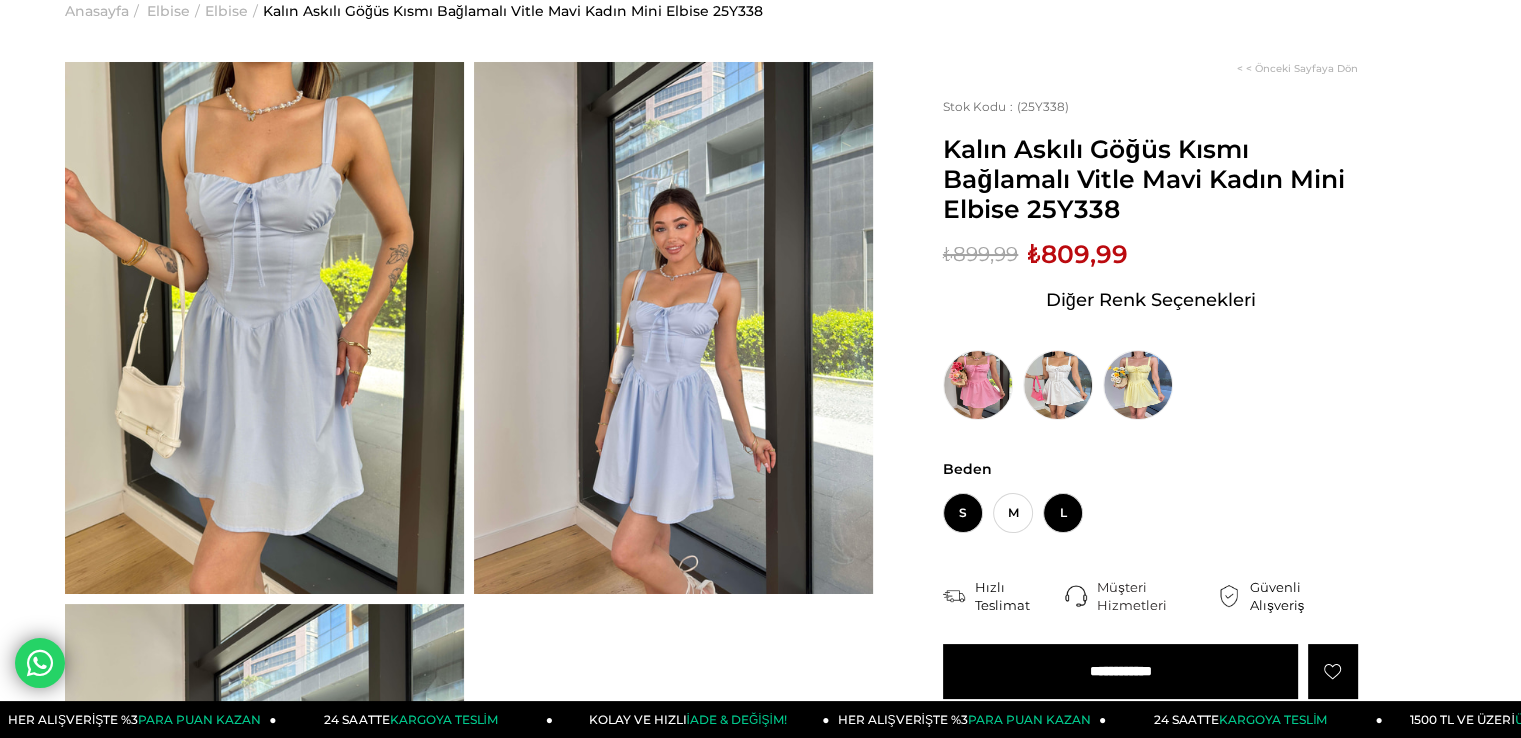 click on "L" at bounding box center [1063, 513] 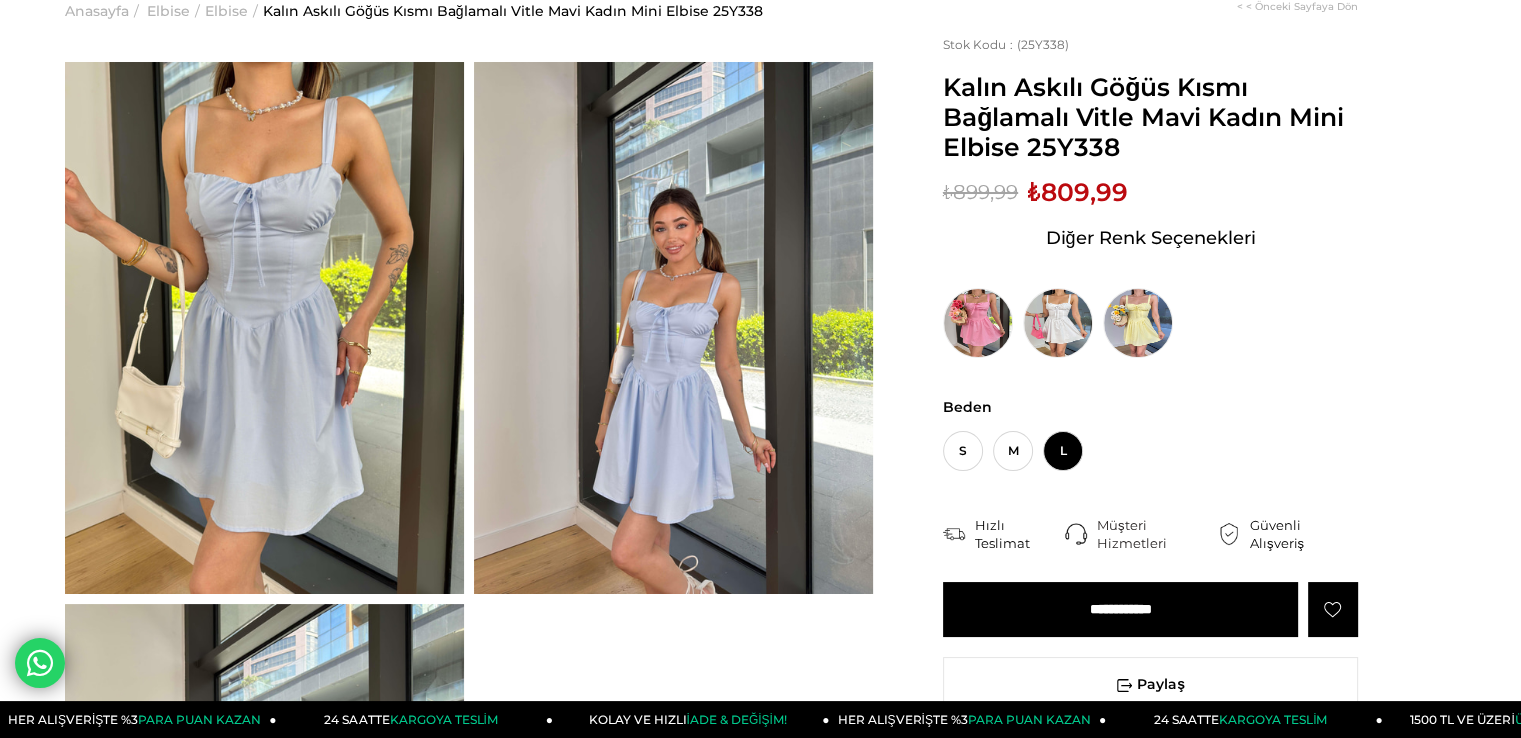 scroll, scrollTop: 400, scrollLeft: 0, axis: vertical 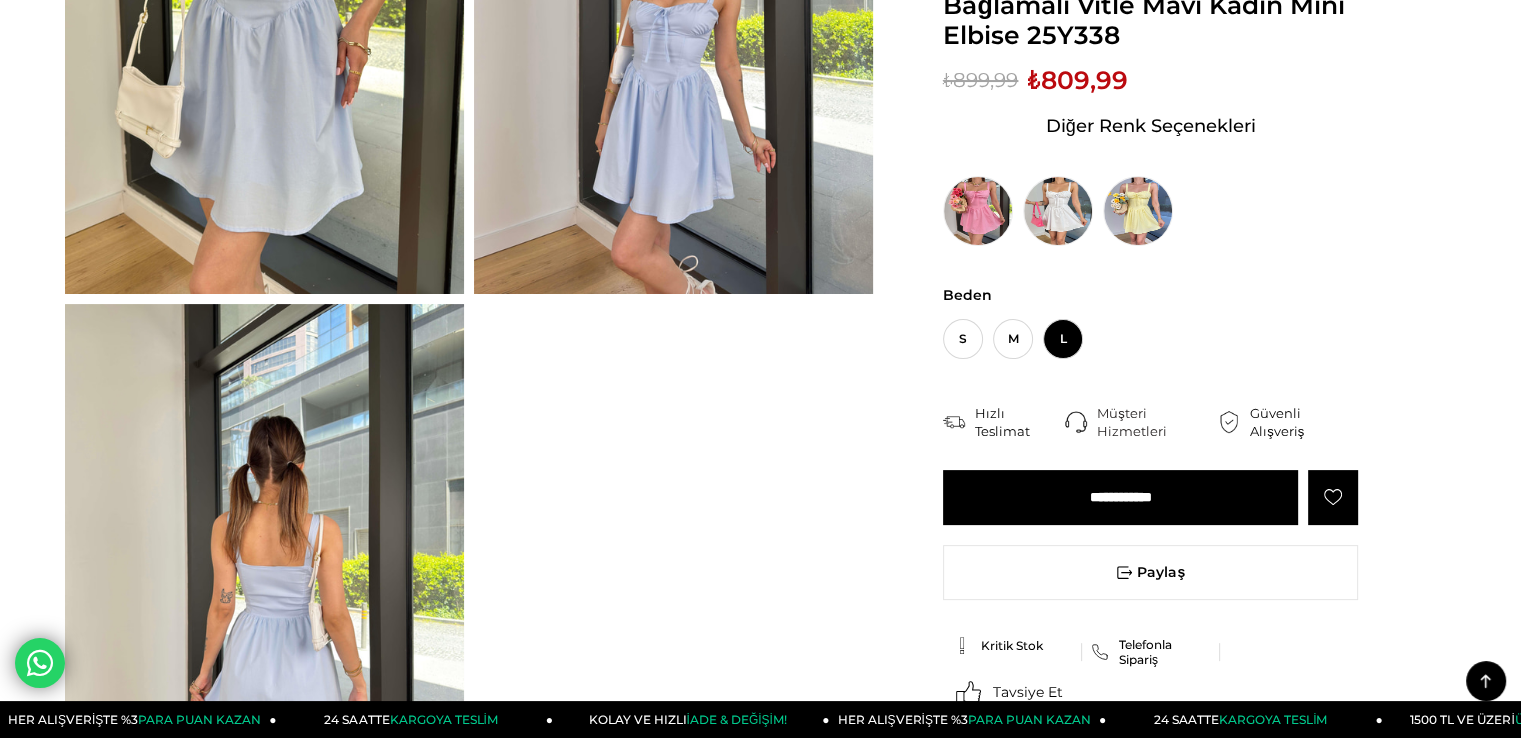 click on "**********" at bounding box center (1120, 497) 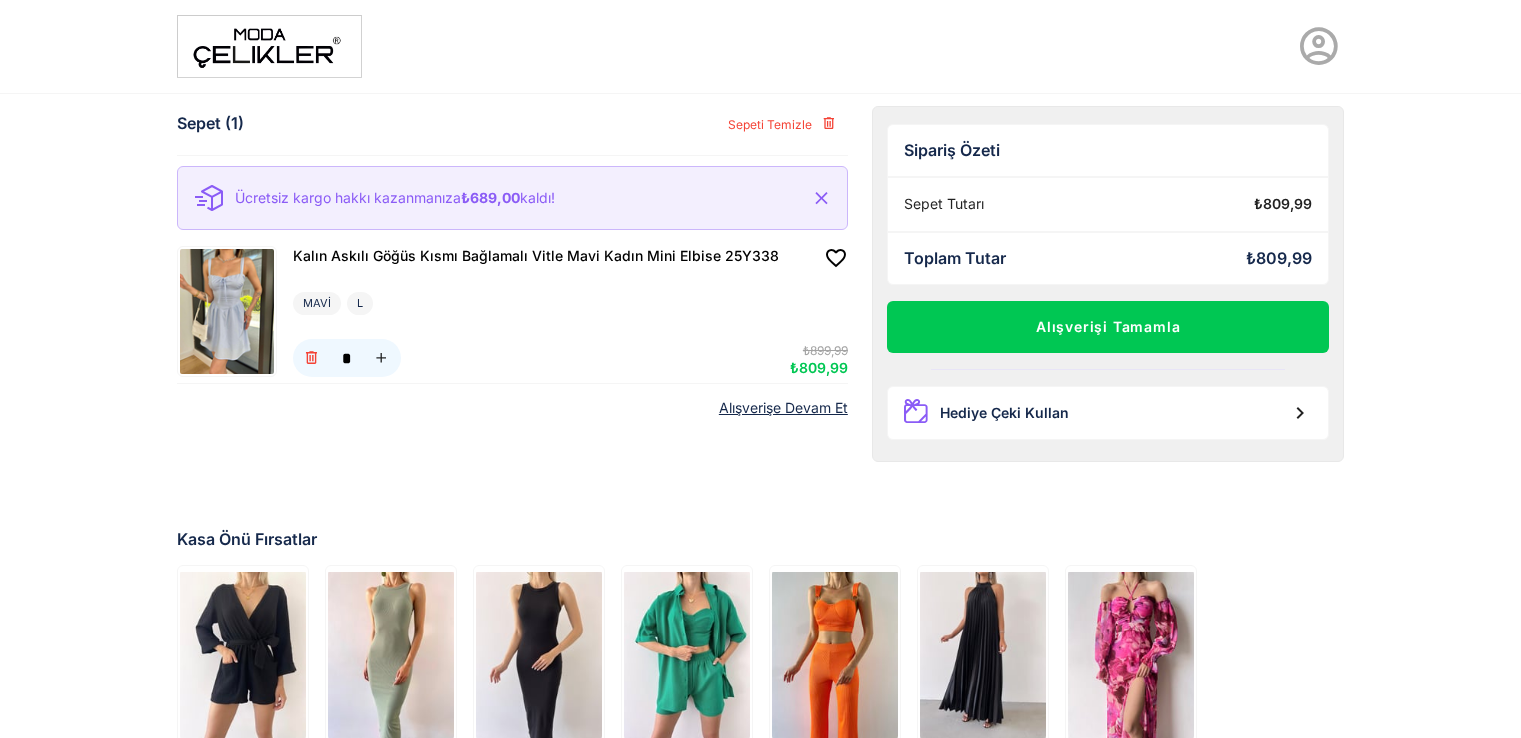 scroll, scrollTop: 0, scrollLeft: 0, axis: both 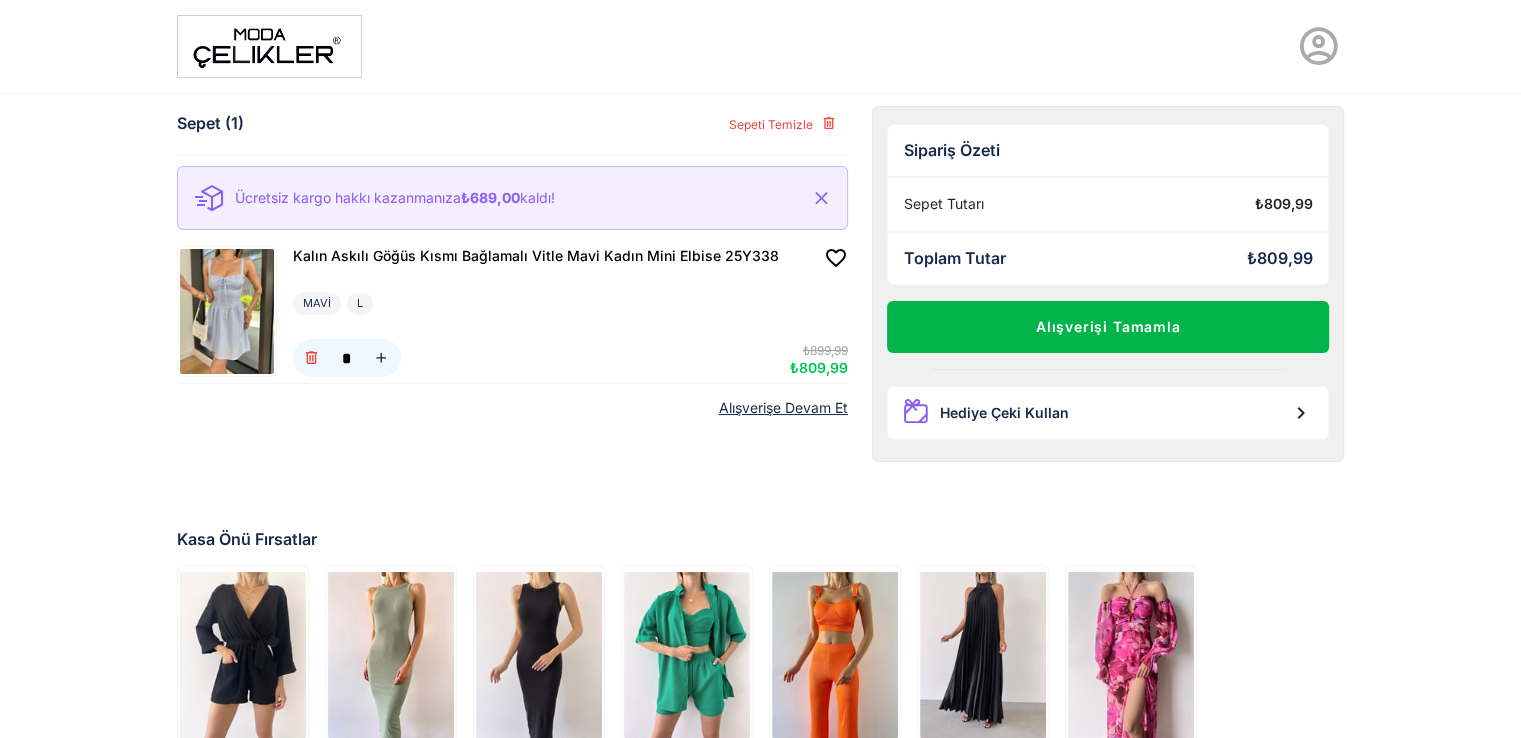 click on "Alışverişi Tamamla" at bounding box center (1108, 327) 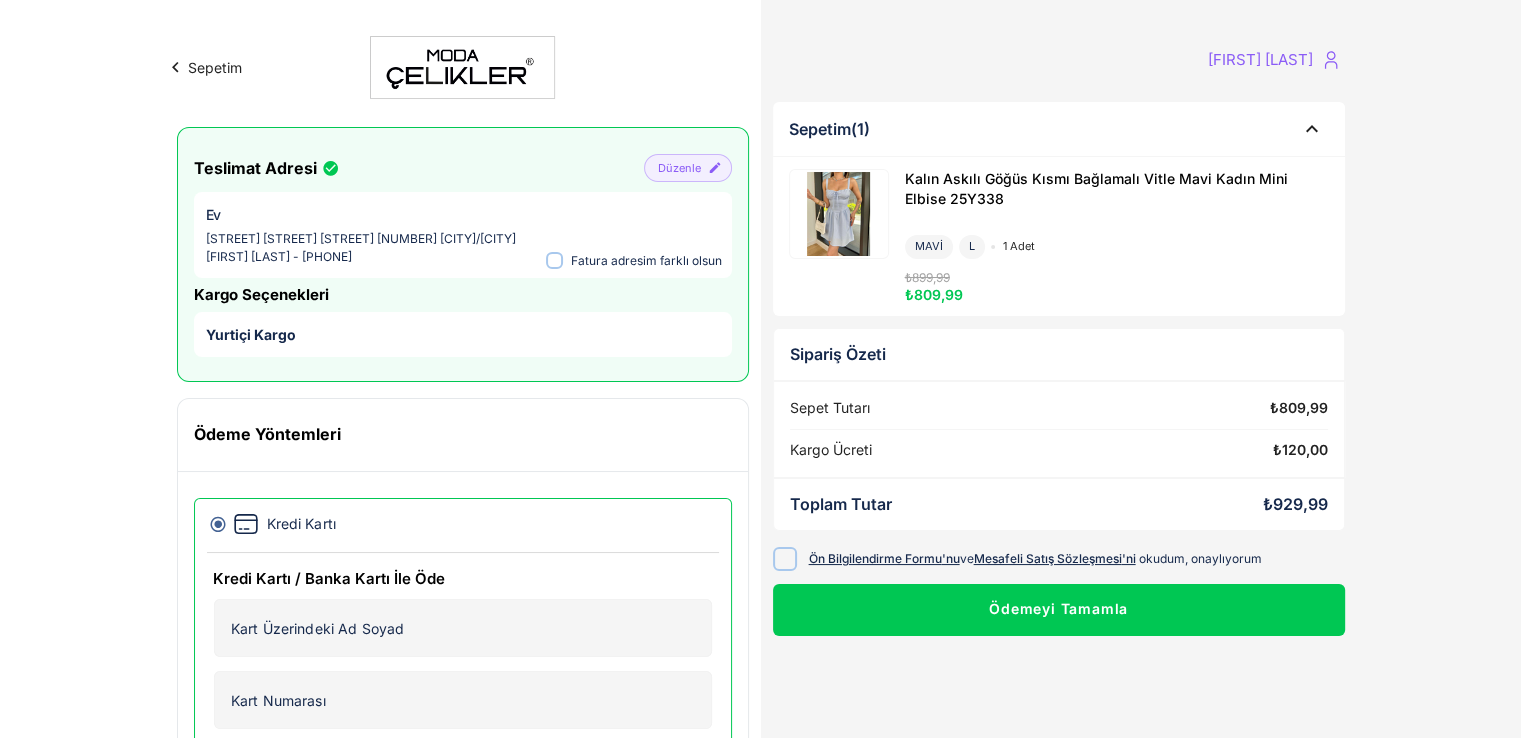 scroll, scrollTop: 100, scrollLeft: 0, axis: vertical 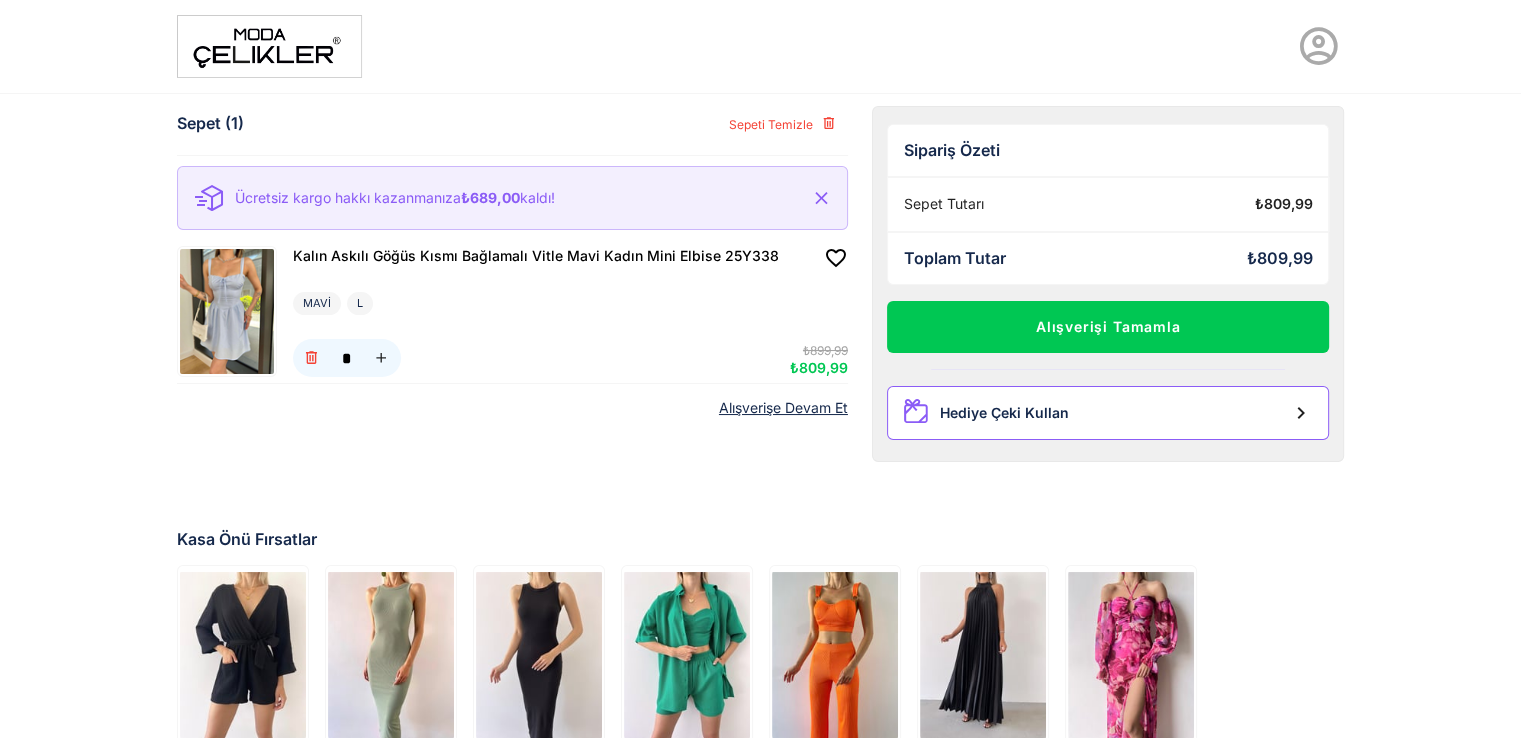 click on "Hediye Çeki Kullan" at bounding box center [1004, 413] 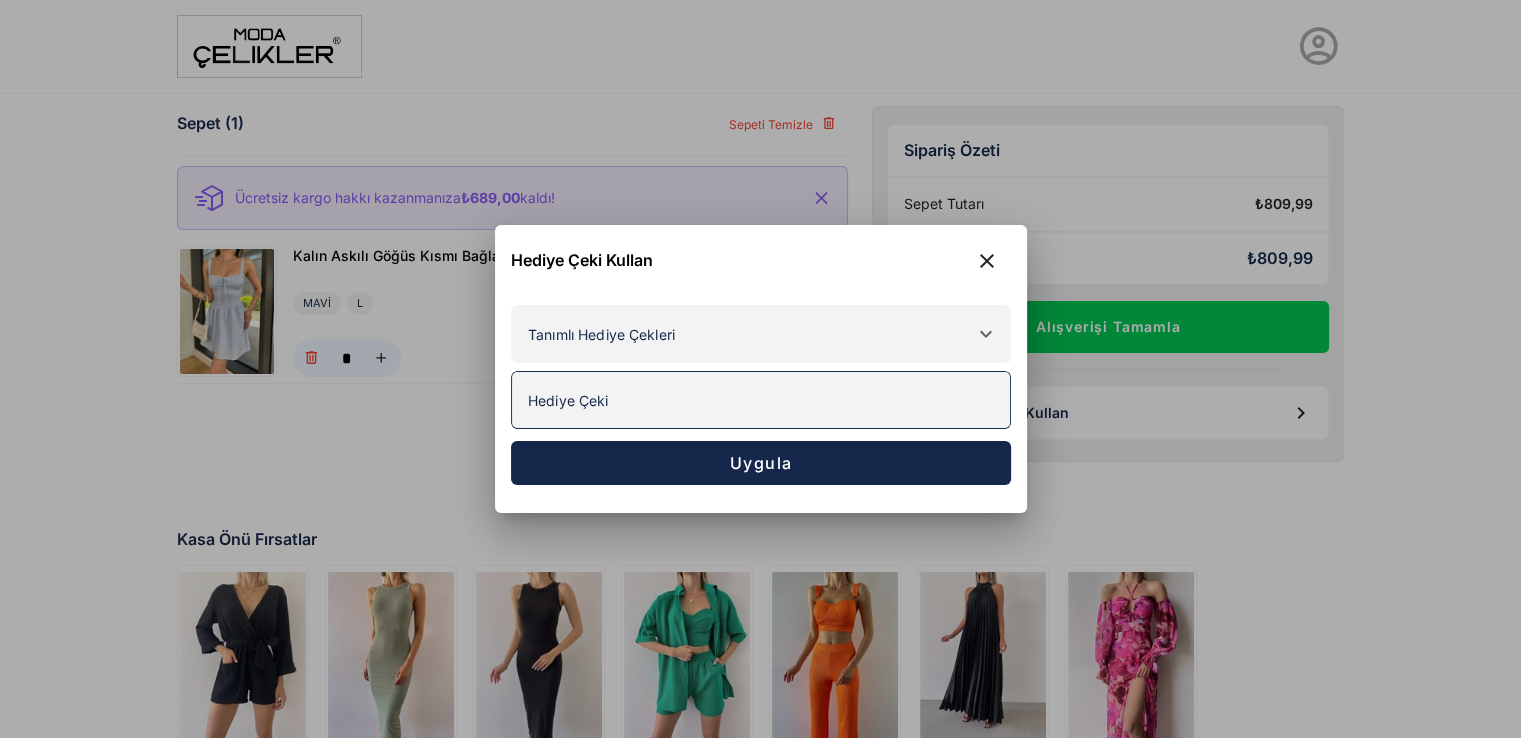 click on "Hediye Çeki" 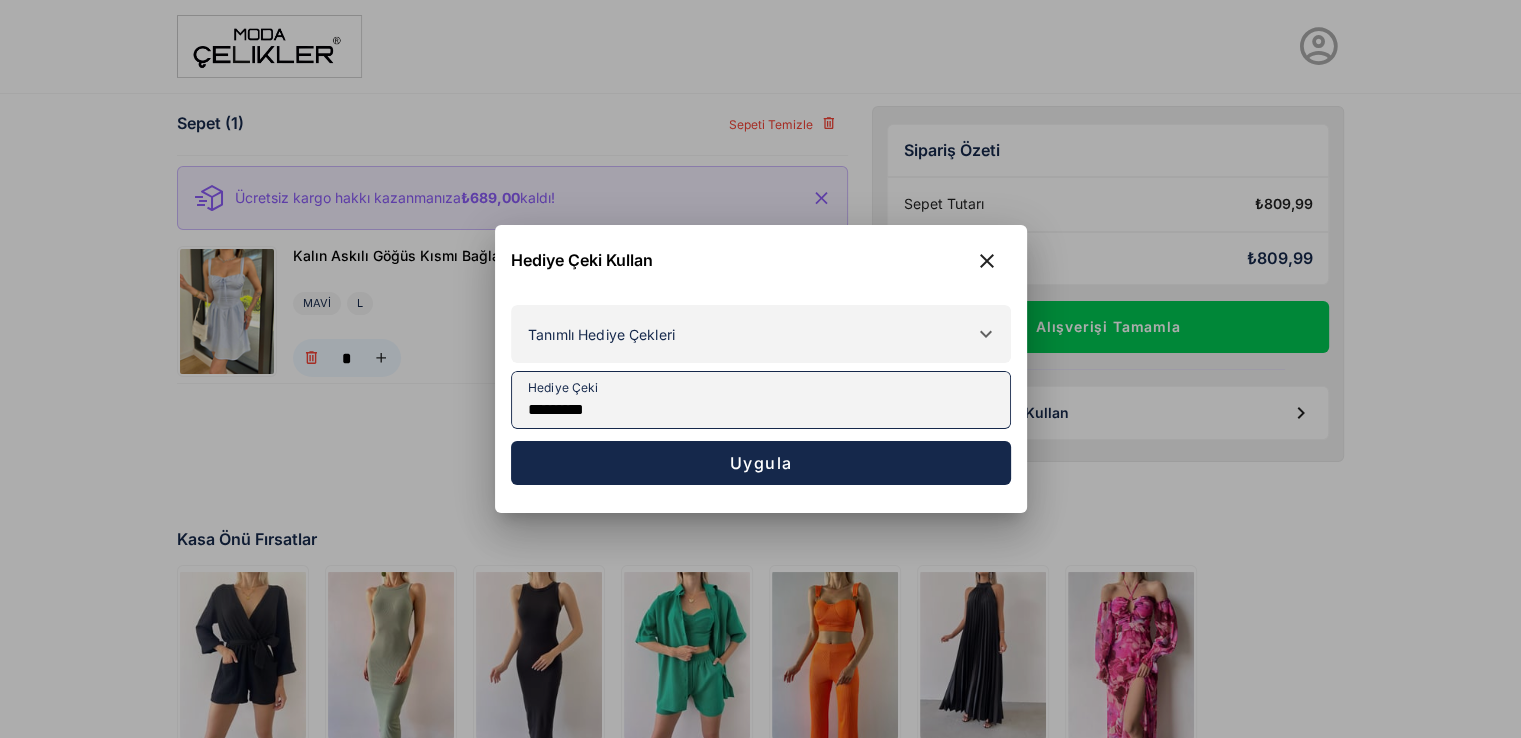 type on "*********" 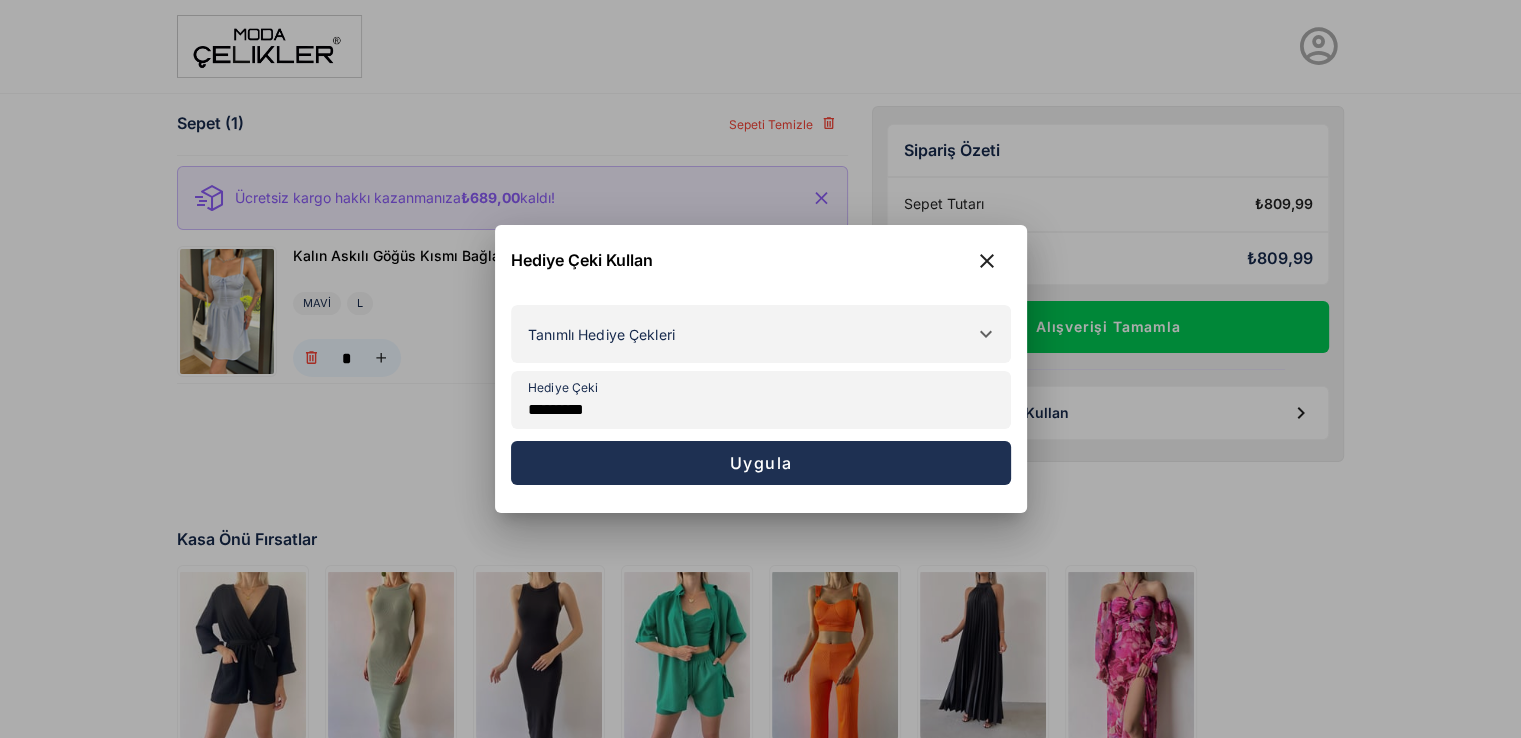click on "Uygula" 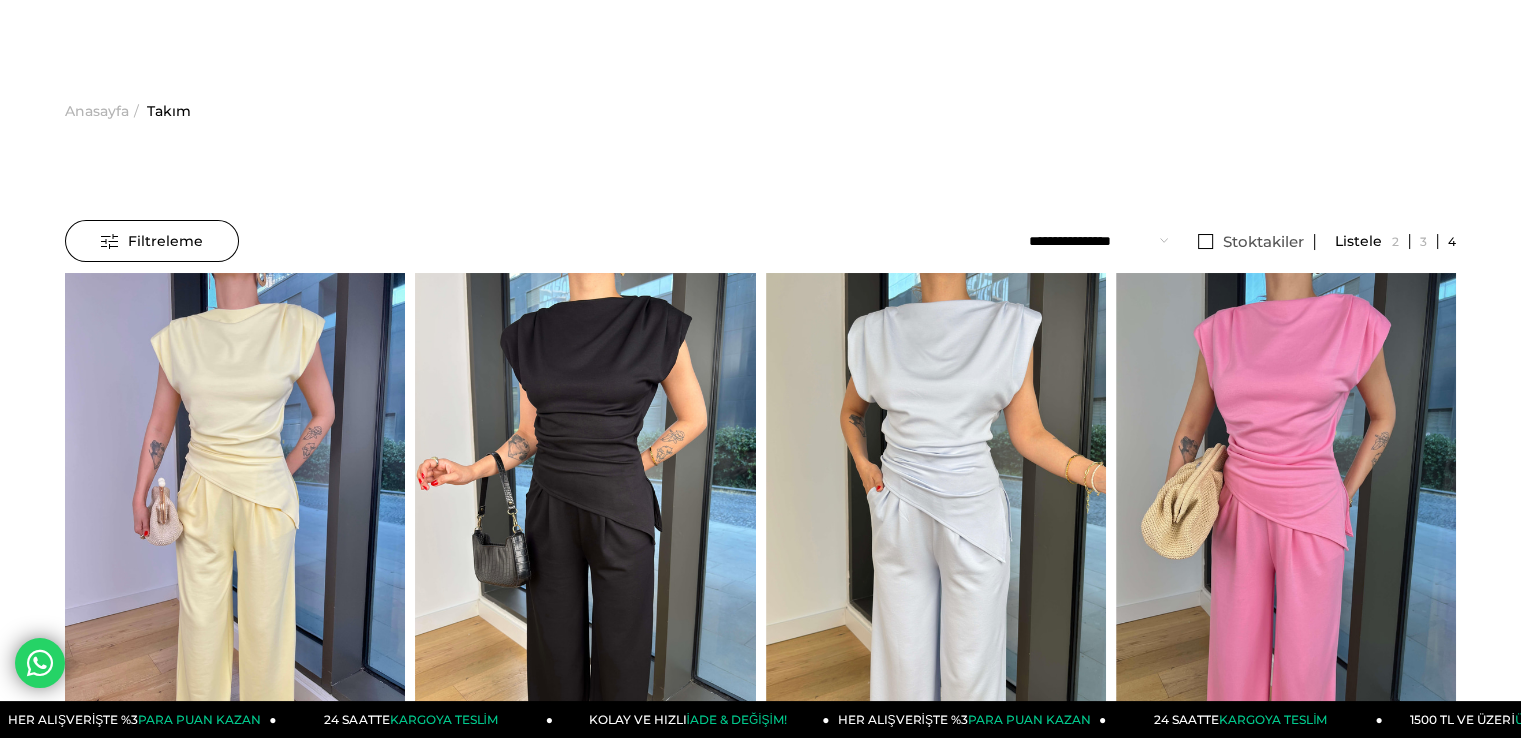 scroll, scrollTop: 244, scrollLeft: 0, axis: vertical 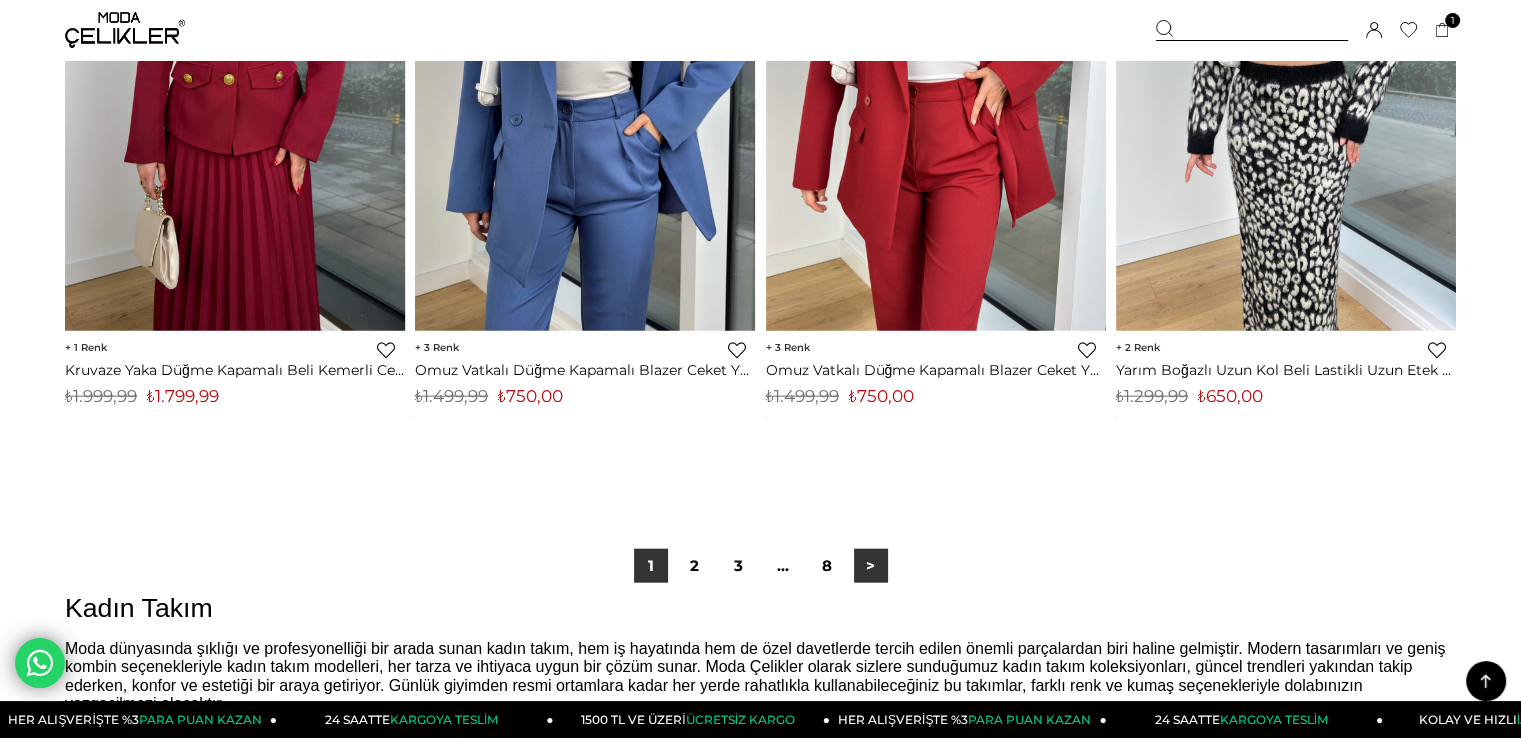 click on ">" at bounding box center [871, 566] 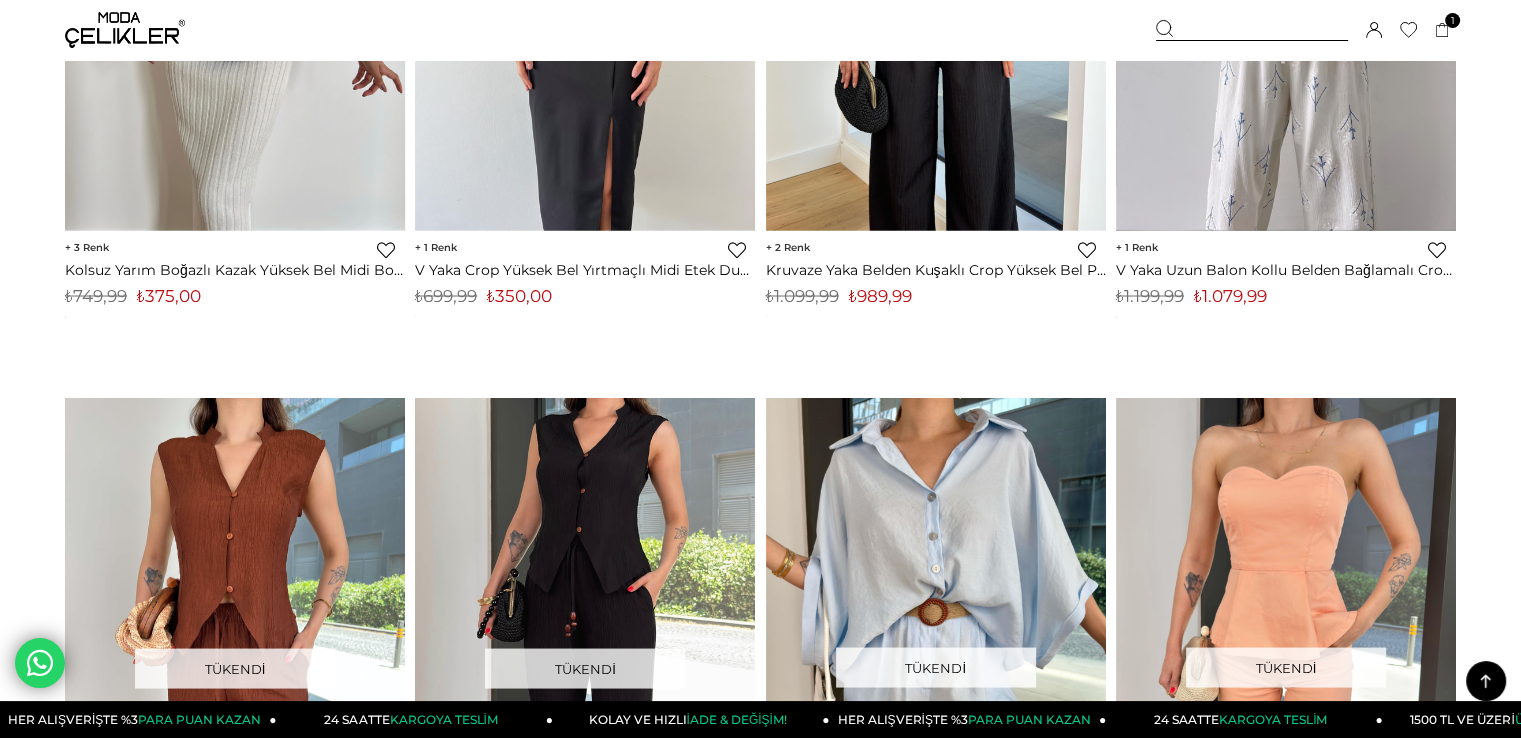 scroll, scrollTop: 4100, scrollLeft: 0, axis: vertical 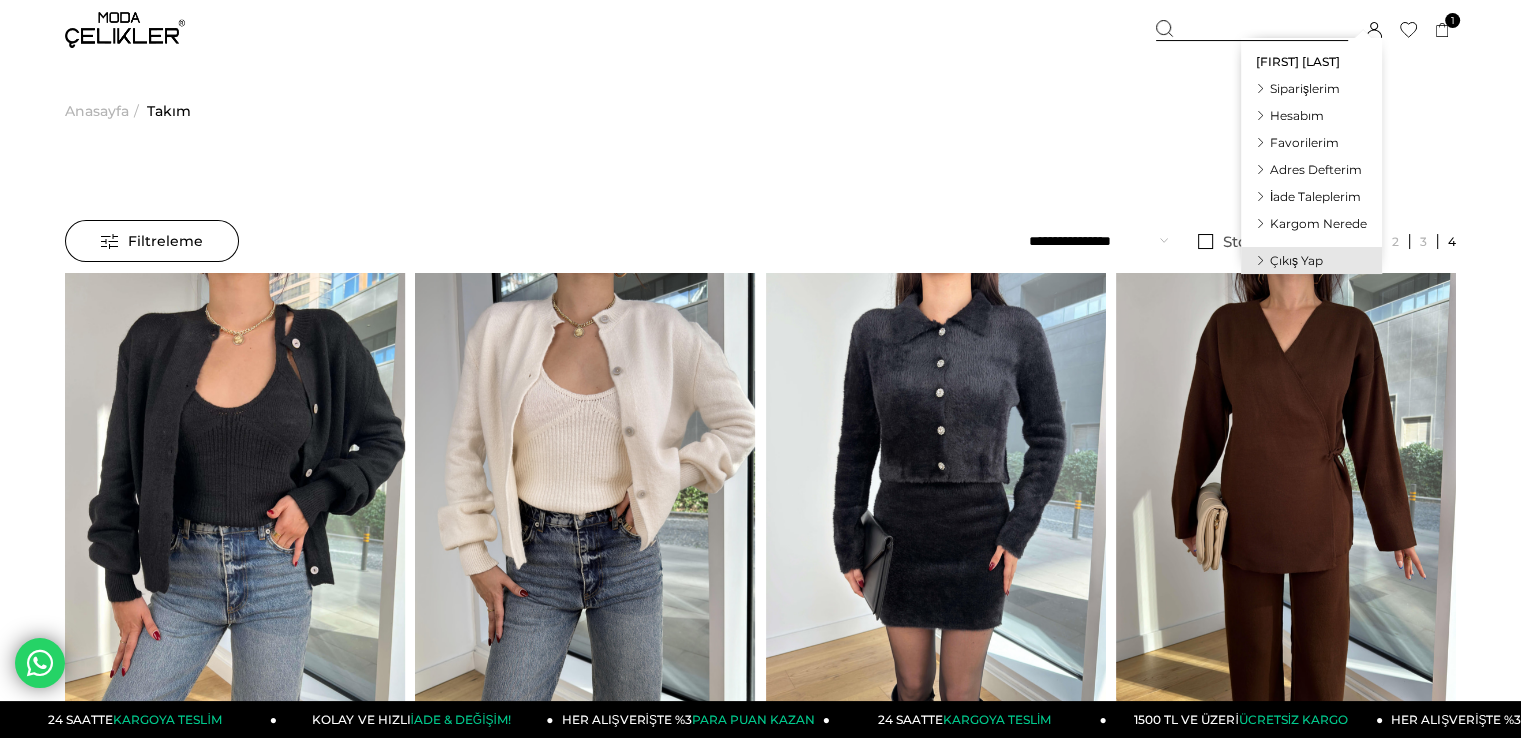 click on "Siparişlerim" at bounding box center [1305, 88] 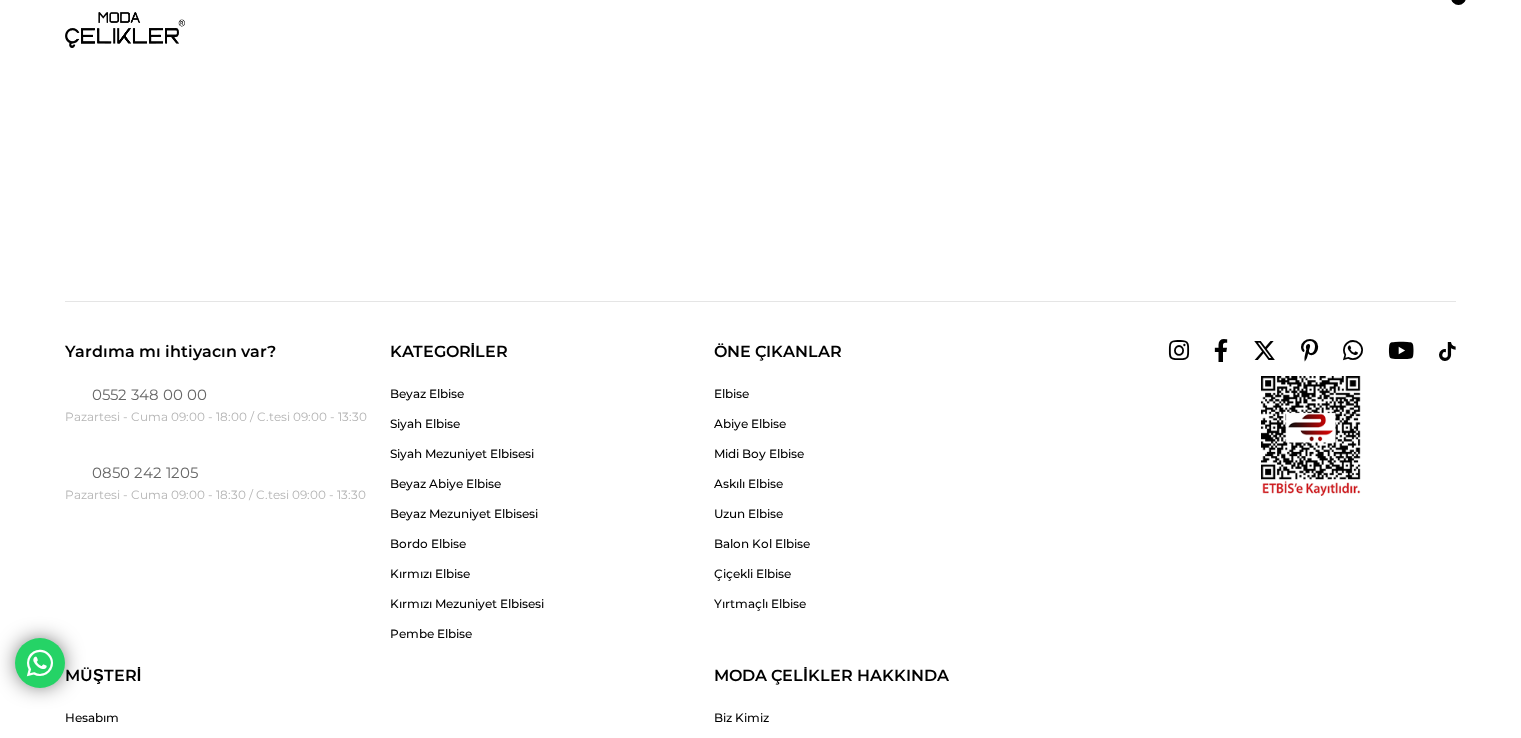 scroll, scrollTop: 0, scrollLeft: 0, axis: both 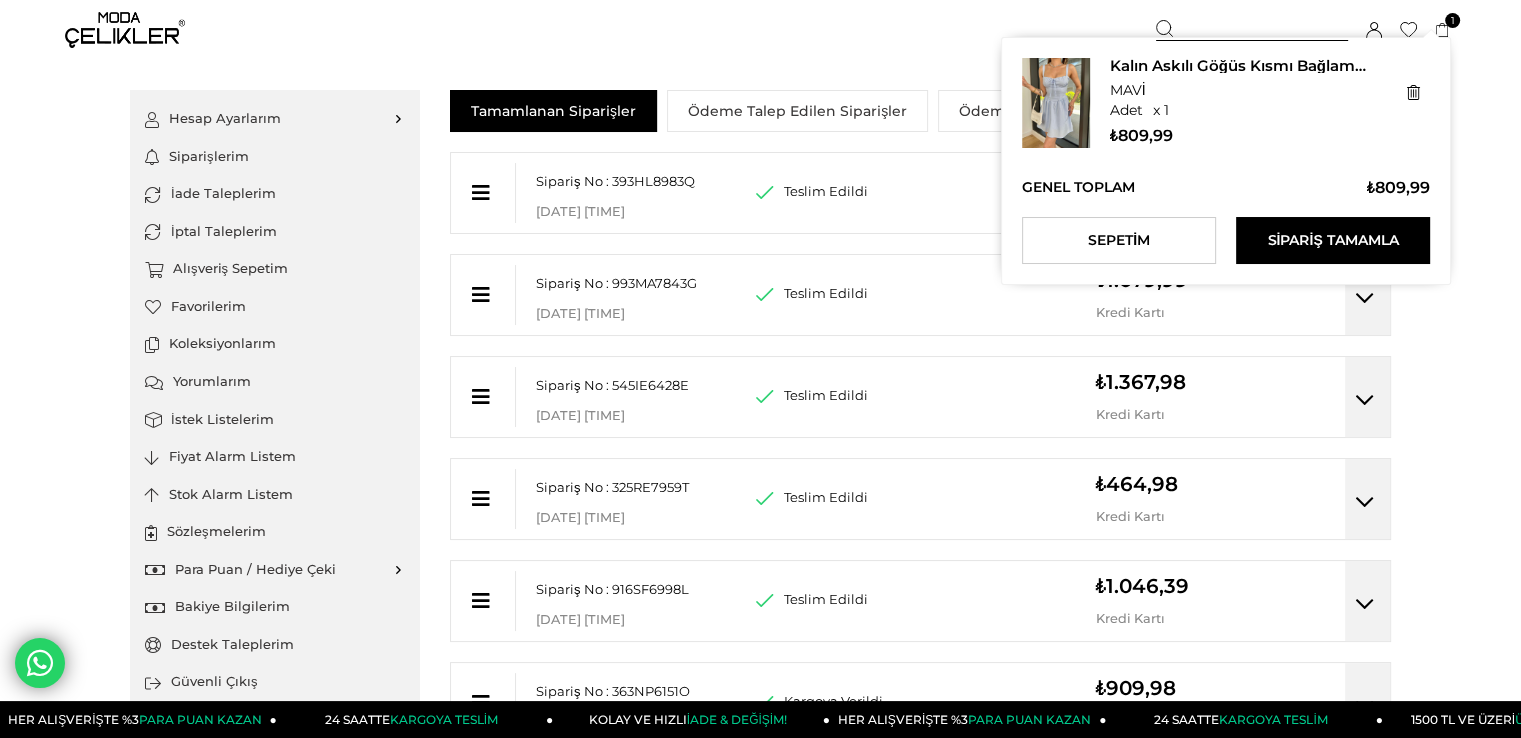 click 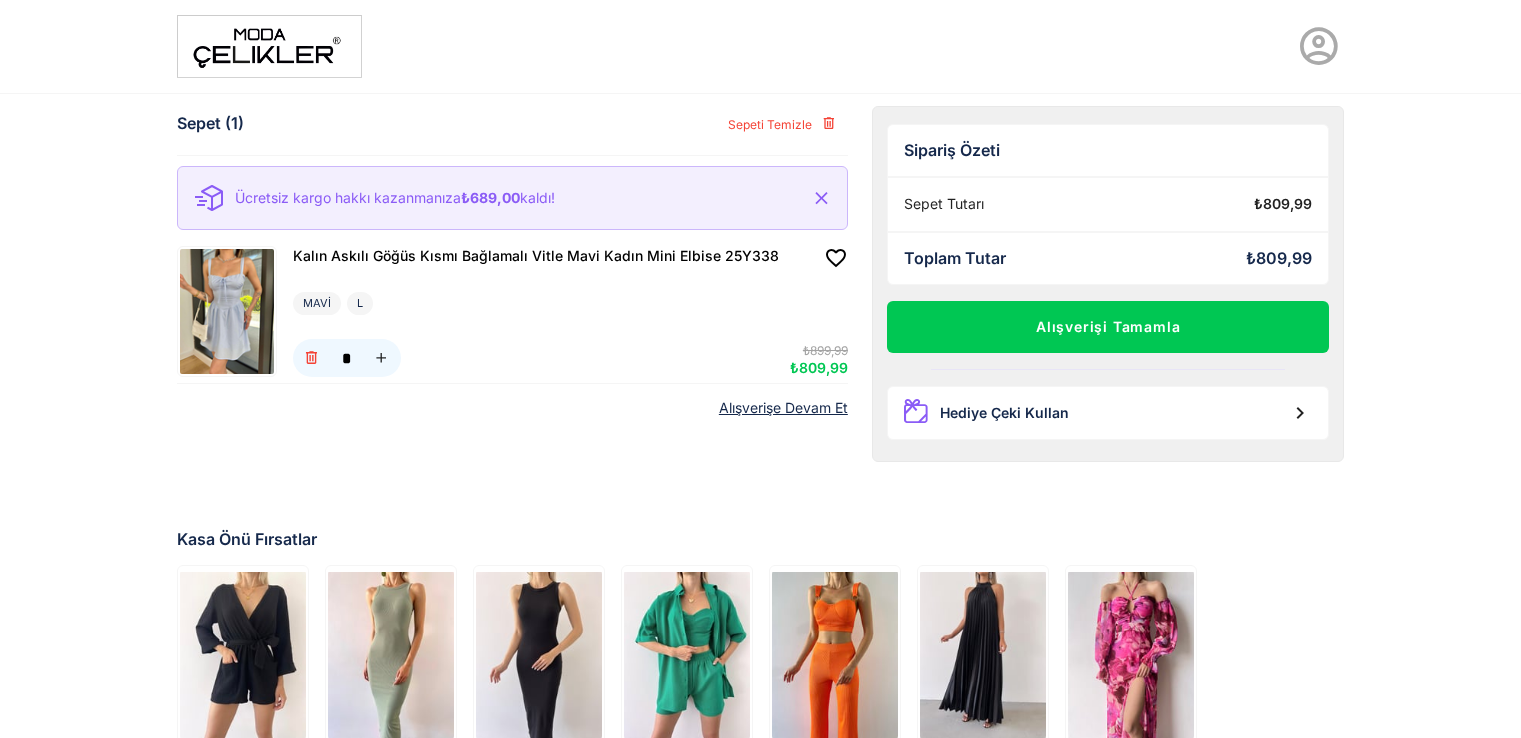scroll, scrollTop: 0, scrollLeft: 0, axis: both 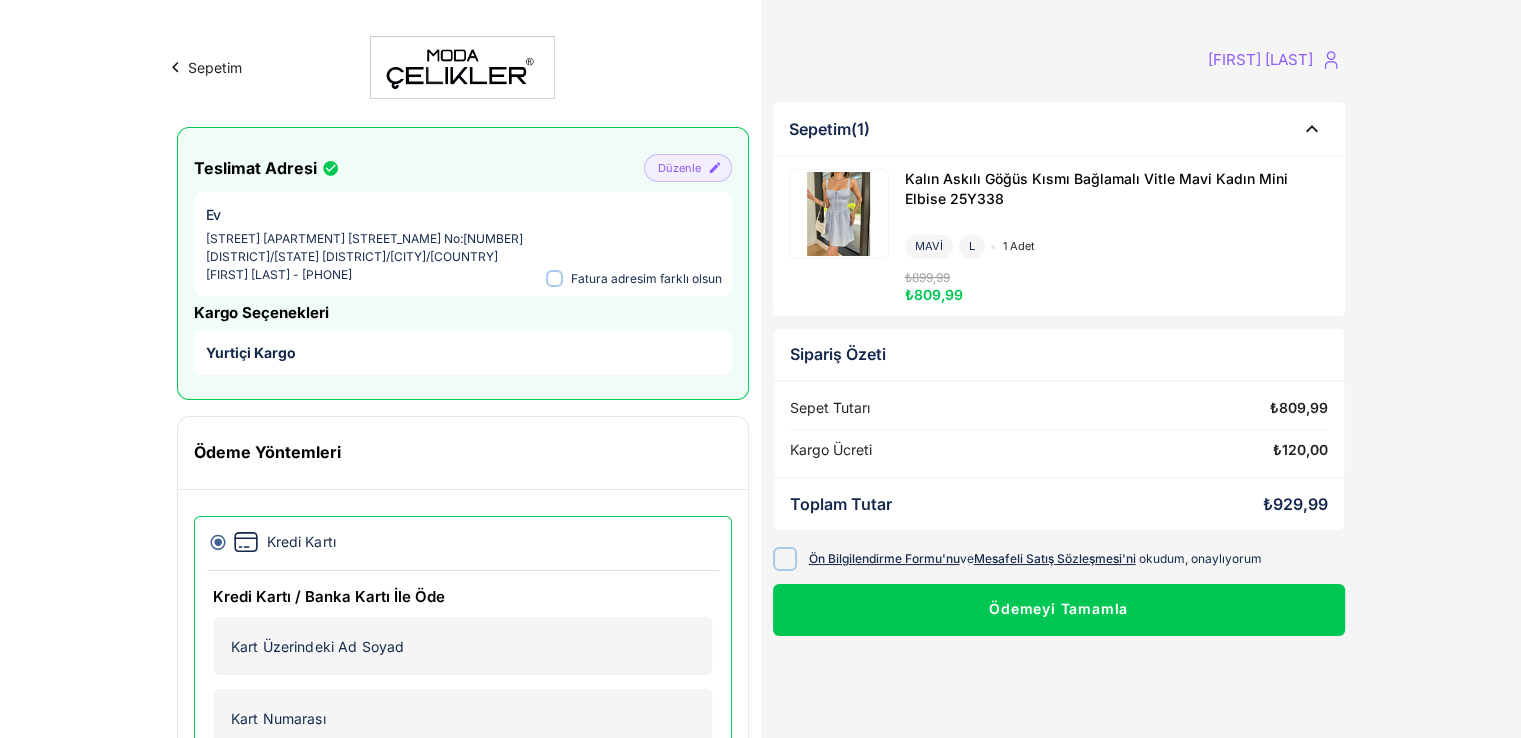 click at bounding box center [785, 559] 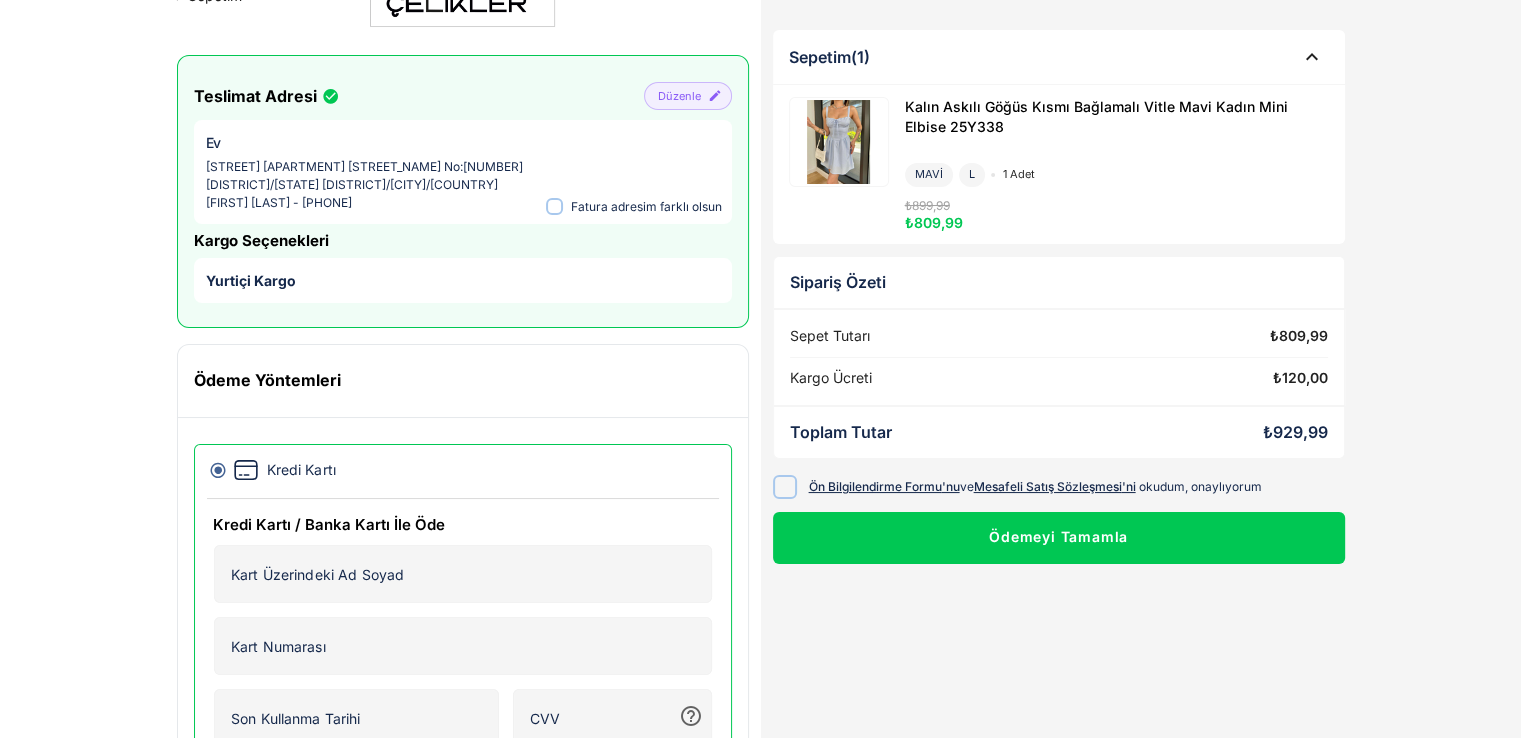 scroll, scrollTop: 176, scrollLeft: 0, axis: vertical 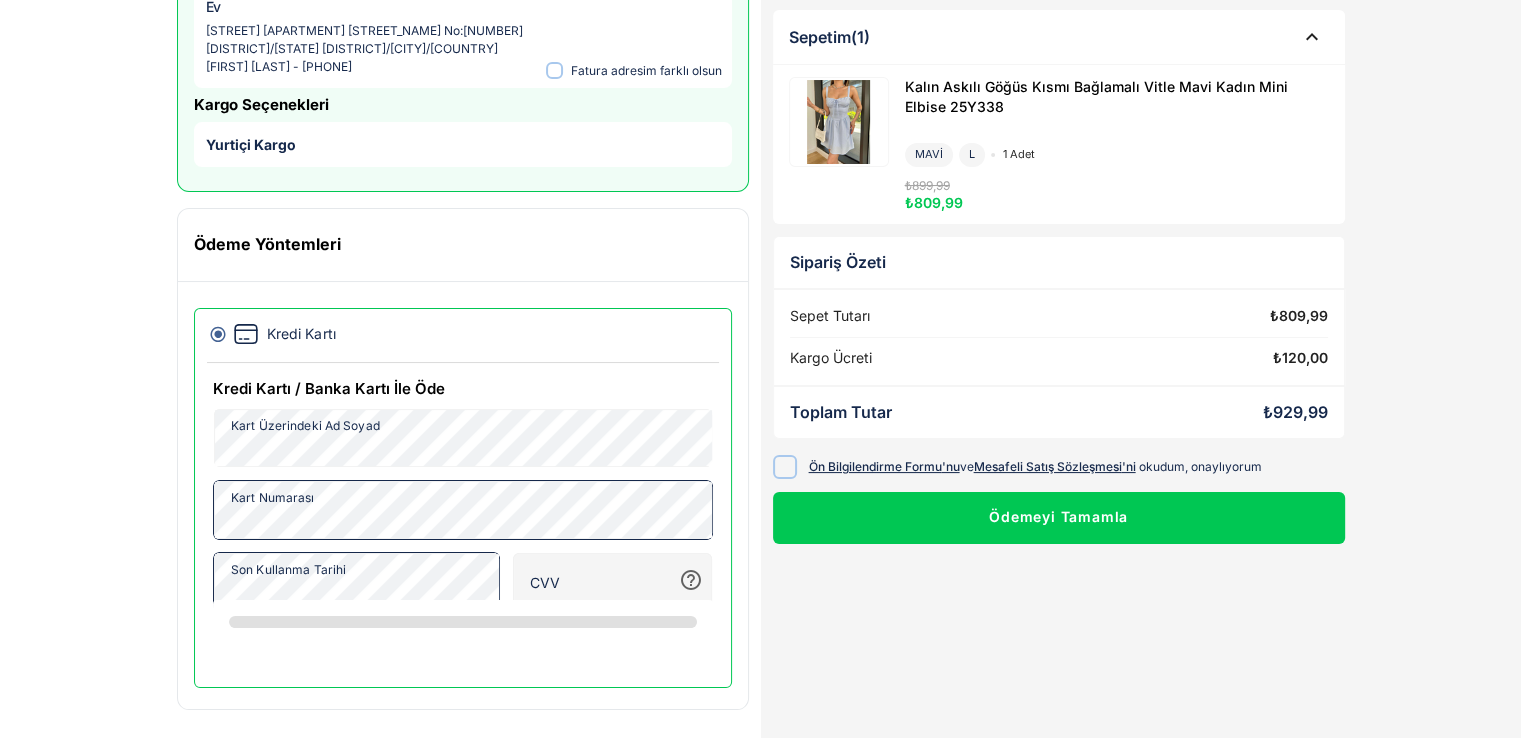 click on "Kredi Kartı Kredi Kartı / Banka Kartı İle Öde Kart Üzerindeki Ad Soyad Kart Üzerindeki Ad Soyad Kart Numarası Kart Numarası Son Kullanma Tarihi Son Kullanma Tarihi CVV CVV" at bounding box center (463, 495) 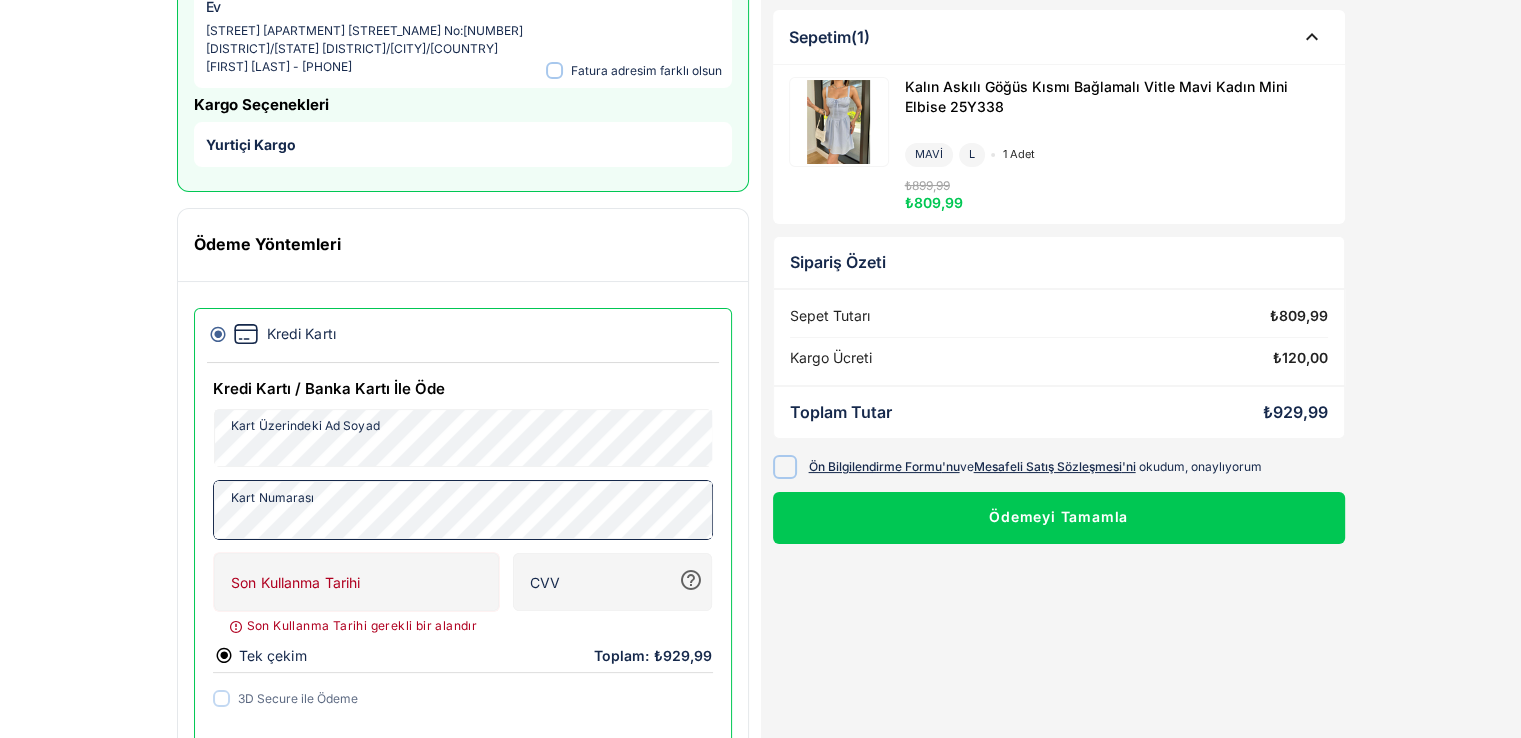 click on "Sepetim [FIRST] [LAST] Teslimat Adresi  Düzenle Ev [STREET] [APARTMENT] [STREET_NAME] No:[NUMBER] [DISTRICT]/[STATE] [DISTRICT]/[CITY]/[COUNTRY]  [FIRST] [LAST] - [PHONE]  Fatura adresim farklı olsun Kargo Seçenekleri Yurtiçi Kargo Ödeme Yöntemleri Kredi Kartı Kredi Kartı / Banka Kartı İle Öde Kart Üzerindeki Ad Soyad Kart Üzerindeki Ad Soyad Kart Numarası Kart Numarası Son Kullanma Tarihi Son Kullanma Tarihi Son Kullanma Tarihi gerekli bir alandır CVV CVV Tek çekim Toplam: ₺929,99 3D Secure ile Ödeme Sepetim  (1) Kalın Askılı Göğüs Kısmı Bağlamalı Vitle Mavi Kadın Mini Elbise 25Y338 MAVİ L 1 adet ₺899,99 ₺809,99 Sipariş Özeti Sepet Tutarı ₺809,99 Kargo Ücreti ₺120,00 Ödemeyi Tamamla" at bounding box center [760, 300] 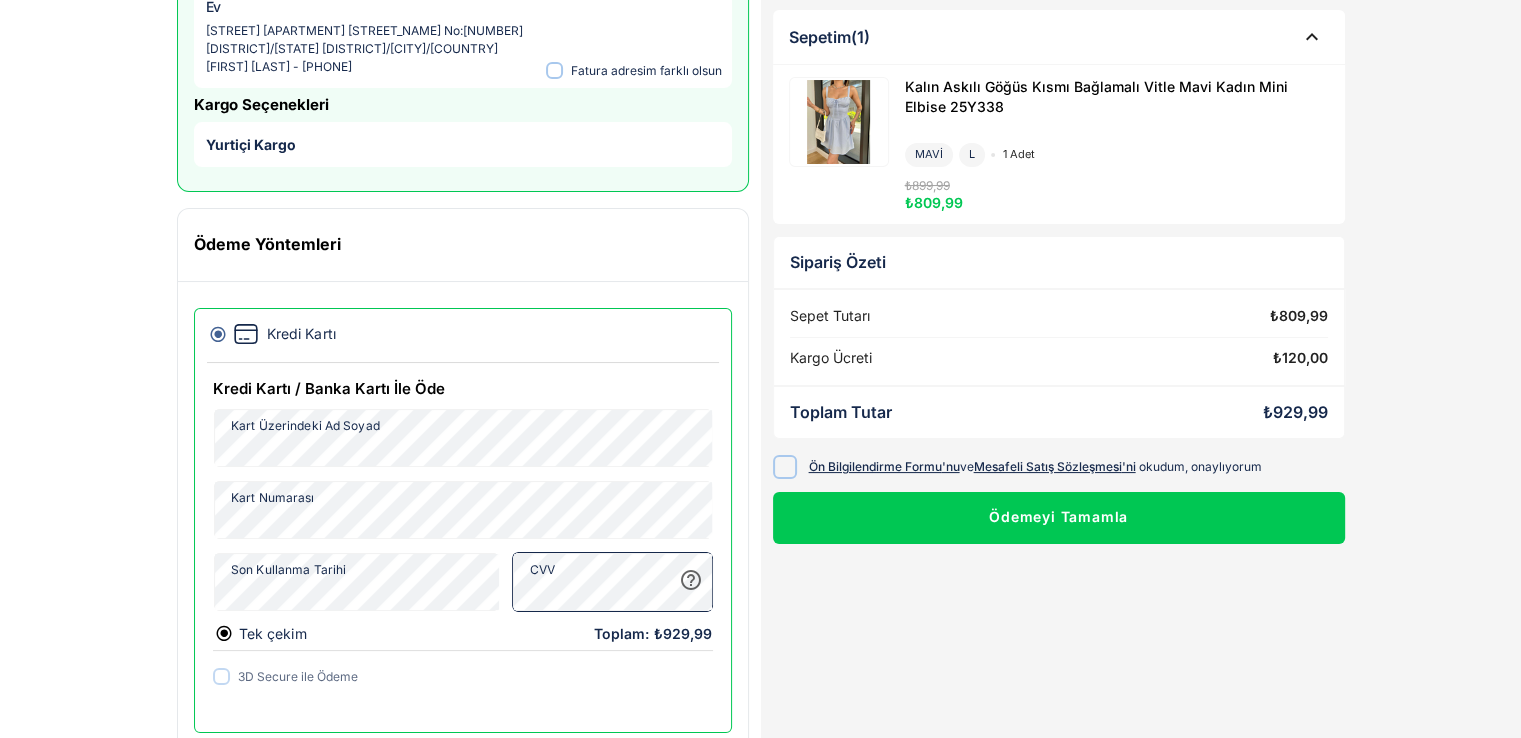 click on "Sepetim [FIRST] [LAST] Teslimat Adresi  Düzenle Ev [STREET] [APARTMENT] [STREET_NAME] No:[NUMBER] [DISTRICT]/[STATE] [DISTRICT]/[CITY]/[COUNTRY]  [FIRST] [LAST] - [PHONE]  Fatura adresim farklı olsun Kargo Seçenekleri Yurtiçi Kargo Ödeme Yöntemleri Kredi Kartı Kredi Kartı / Banka Kartı İle Öde Kart Üzerindeki Ad Soyad Kart Üzerindeki Ad Soyad Kart Numarası Kart Numarası Son Kullanma Tarihi Son Kullanma Tarihi CVV CVV Tek çekim Toplam: ₺929,99 3D Secure ile Ödeme Sepetim  (1) Kalın Askılı Göğüs Kısmı Bağlamalı Vitle Mavi Kadın Mini Elbise 25Y338 MAVİ L 1 adet ₺899,99 ₺809,99 Sipariş Özeti Sepet Tutarı ₺809,99 Kargo Ücreti ₺120,00 Ödemeyi Tamamla" at bounding box center (760, 289) 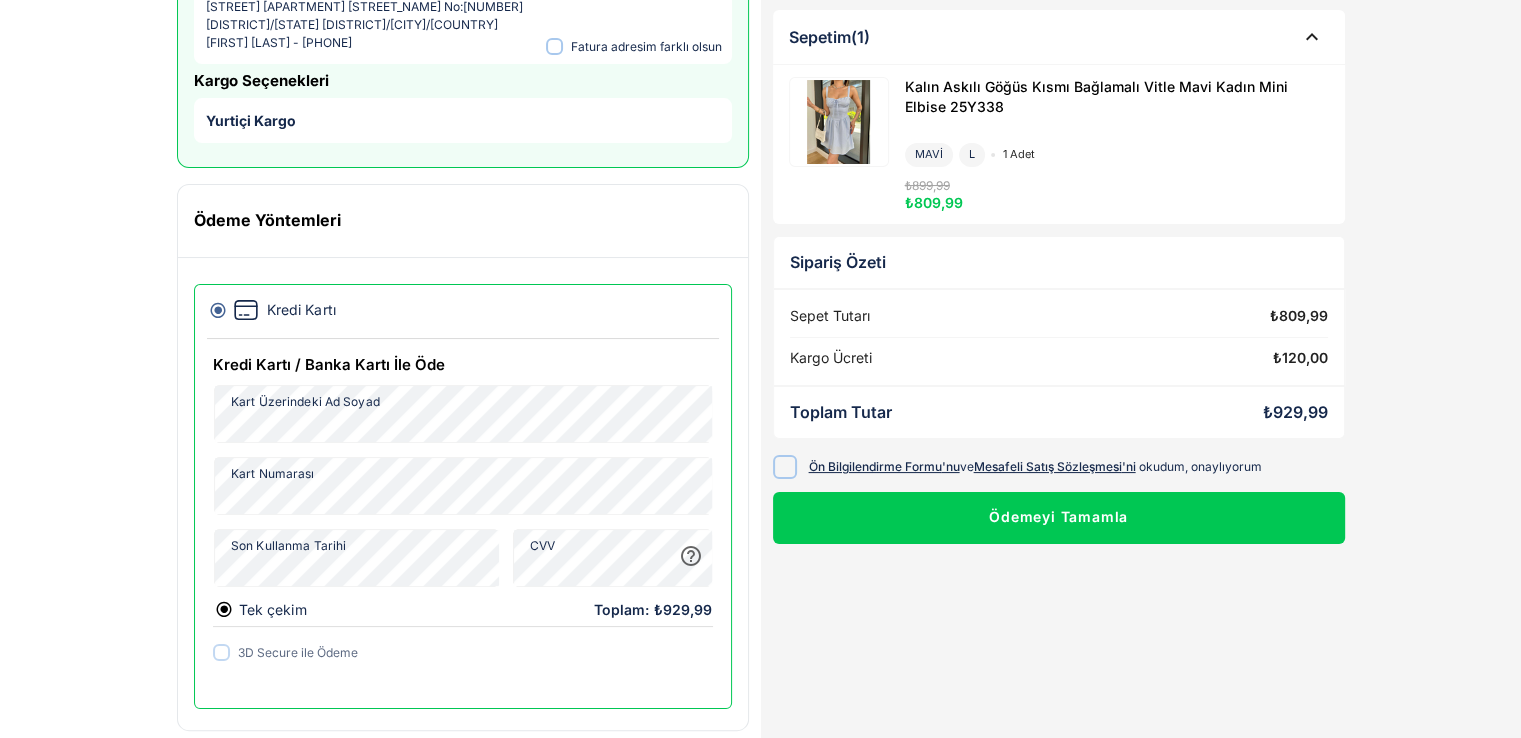 scroll, scrollTop: 253, scrollLeft: 0, axis: vertical 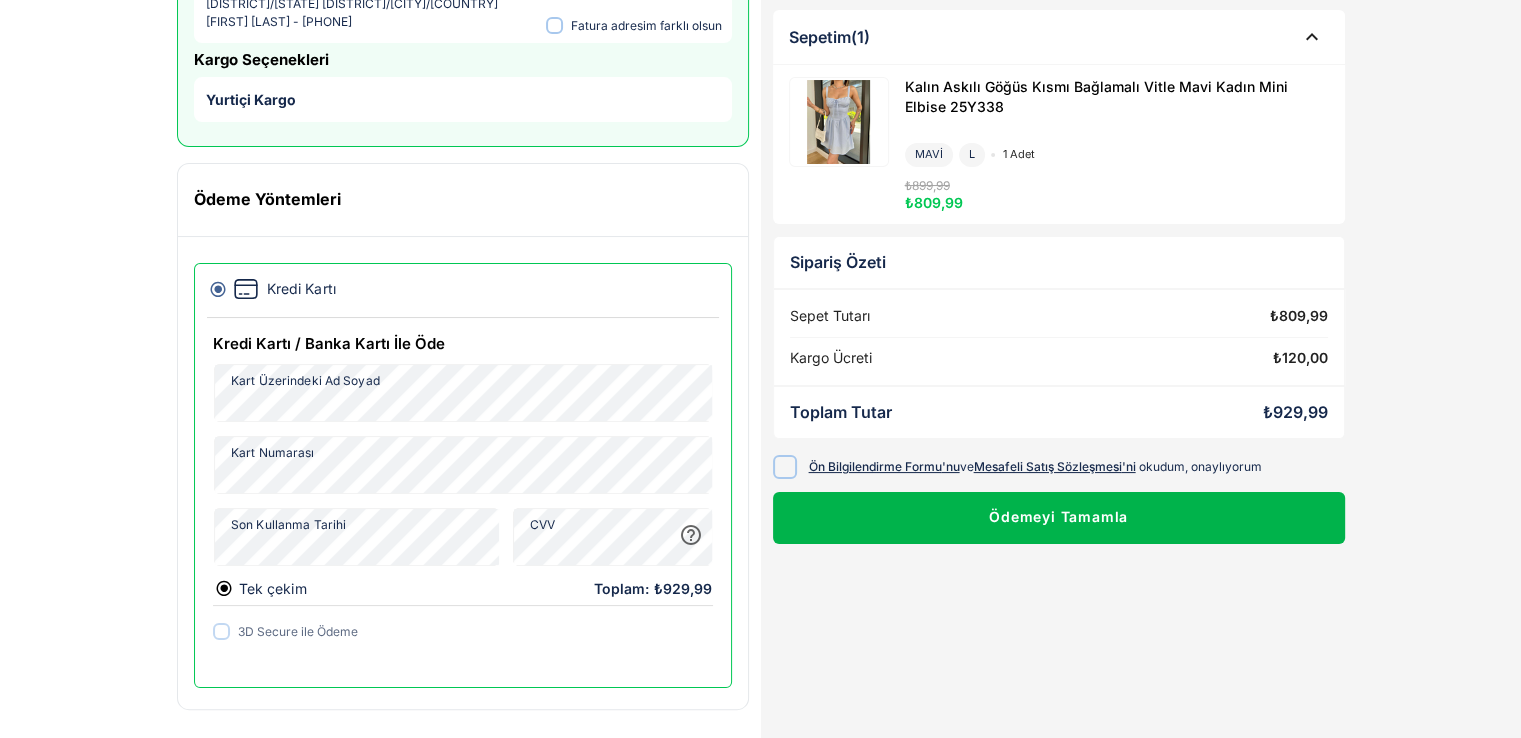 click on "Ödemeyi Tamamla" 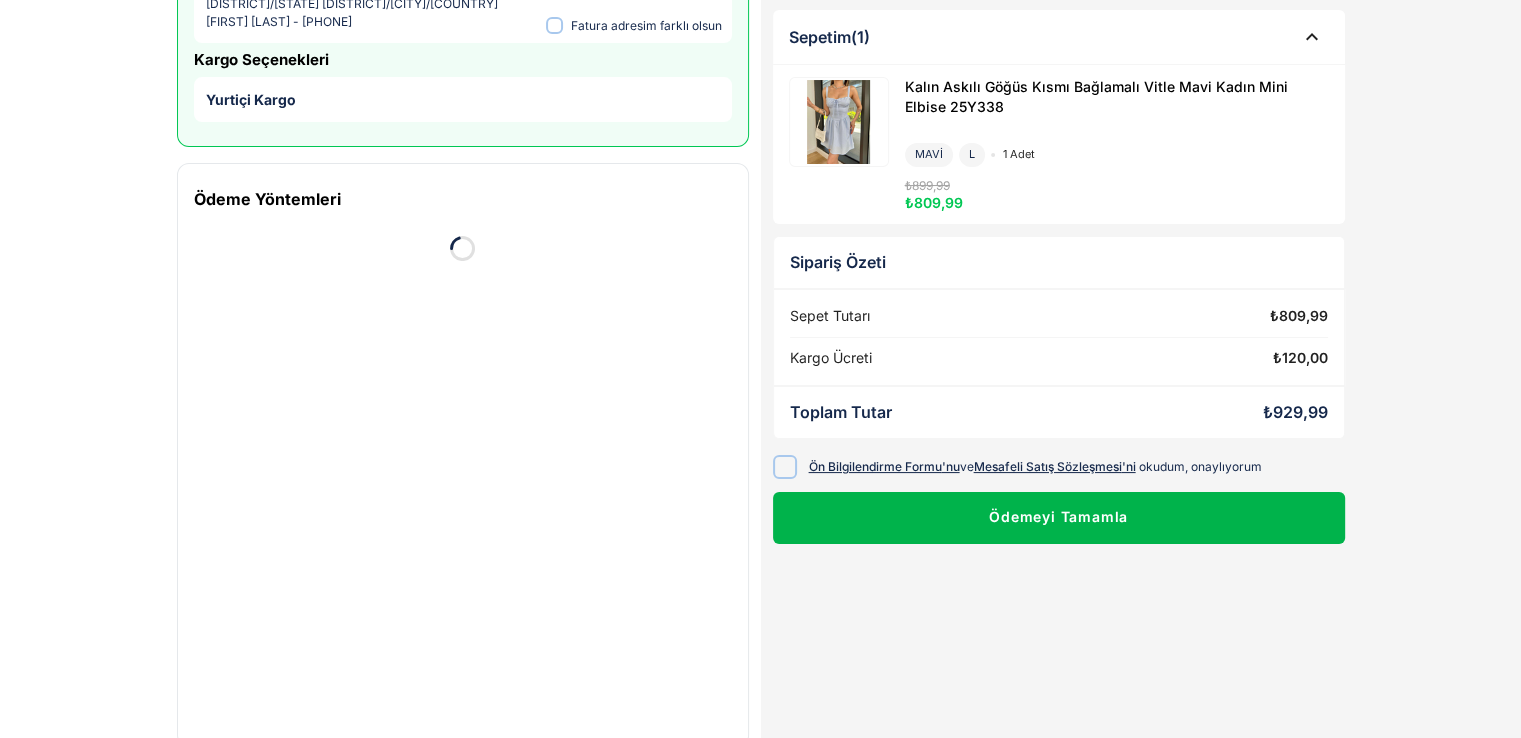 scroll, scrollTop: 0, scrollLeft: 0, axis: both 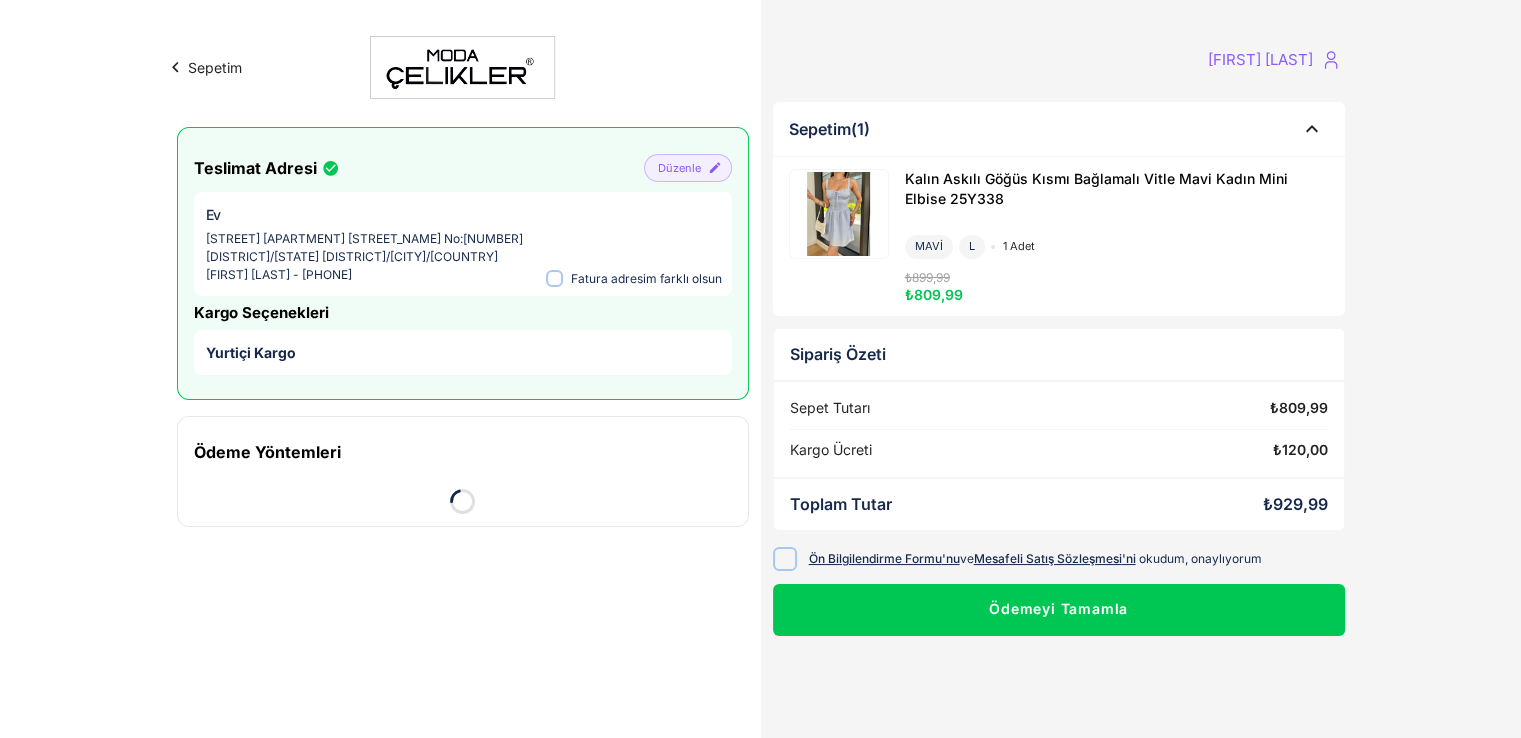 click on "Sepetim [FIRST] [LAST] Teslimat Adresi  Düzenle Ev [STREET] [APARTMENT] [STREET_NAME] No:[NUMBER] [DISTRICT]/[STATE] [DISTRICT]/[CITY]/[COUNTRY]  [FIRST] [LAST] - [PHONE]  Fatura adresim farklı olsun Kargo Seçenekleri Yurtiçi Kargo Ödeme Yöntemleri Kredi Kartı Kredi Kartı / Banka Kartı İle Öde Kart Üzerindeki Ad Soyad Kart Üzerindeki Ad Soyad Kart Numarası Kart Numarası Son Kullanma Tarihi Son Kullanma Tarihi CVV CVV Tek çekim Toplam: ₺929,99 3D Secure ile Ödeme Sepetim  (1) Kalın Askılı Göğüs Kısmı Bağlamalı Vitle Mavi Kadın Mini Elbise 25Y338 MAVİ L 1 adet ₺899,99 ₺809,99 Sipariş Özeti Sepet Tutarı ₺809,99 Kargo Ücreti ₺120,00 Ödemeyi Tamamla" at bounding box center [760, 369] 